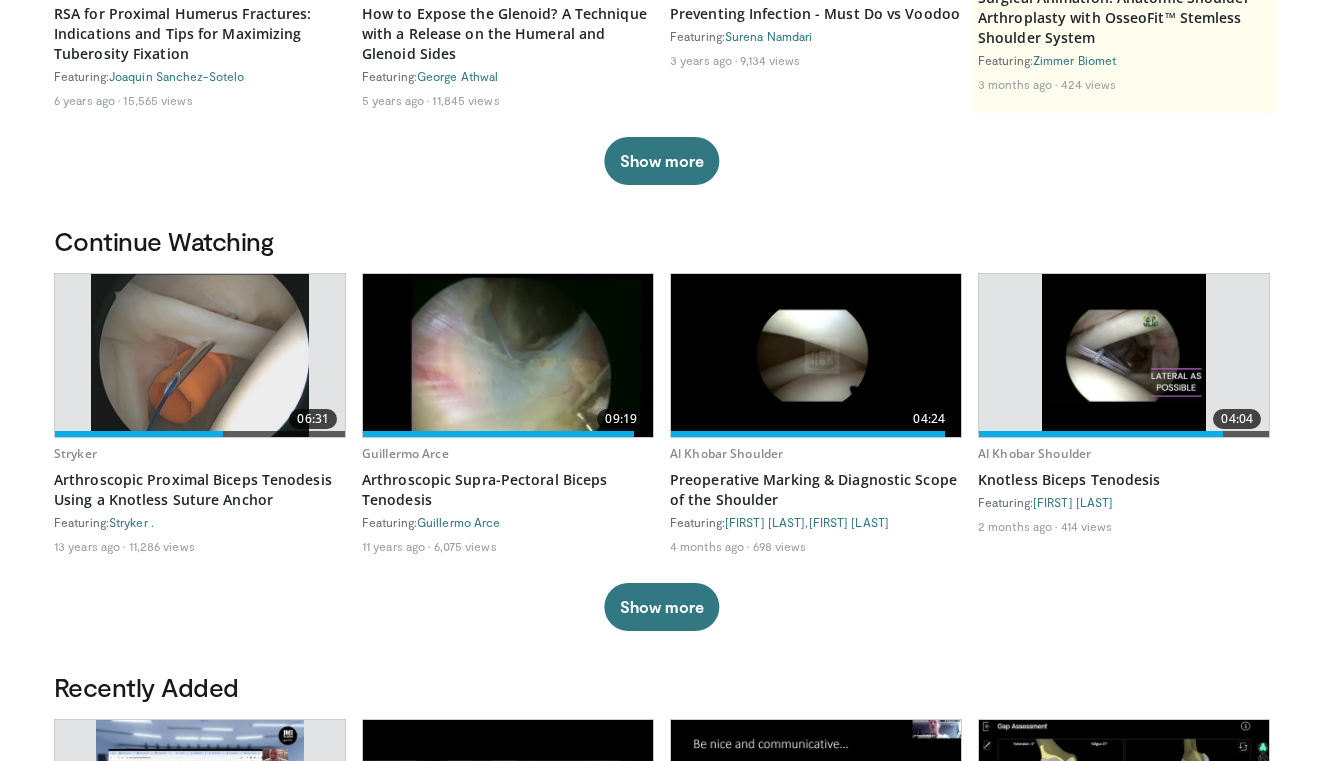 scroll, scrollTop: 411, scrollLeft: 0, axis: vertical 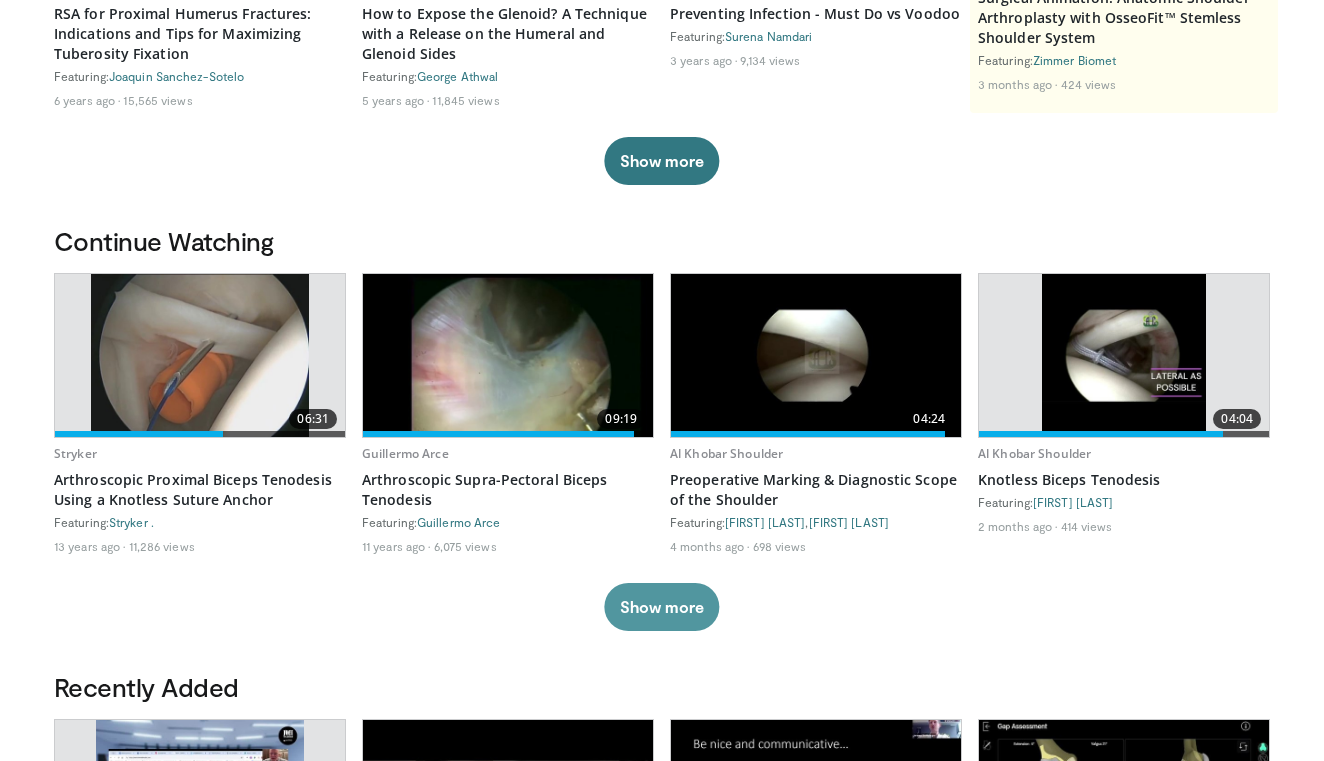 click on "Show more" at bounding box center (661, 607) 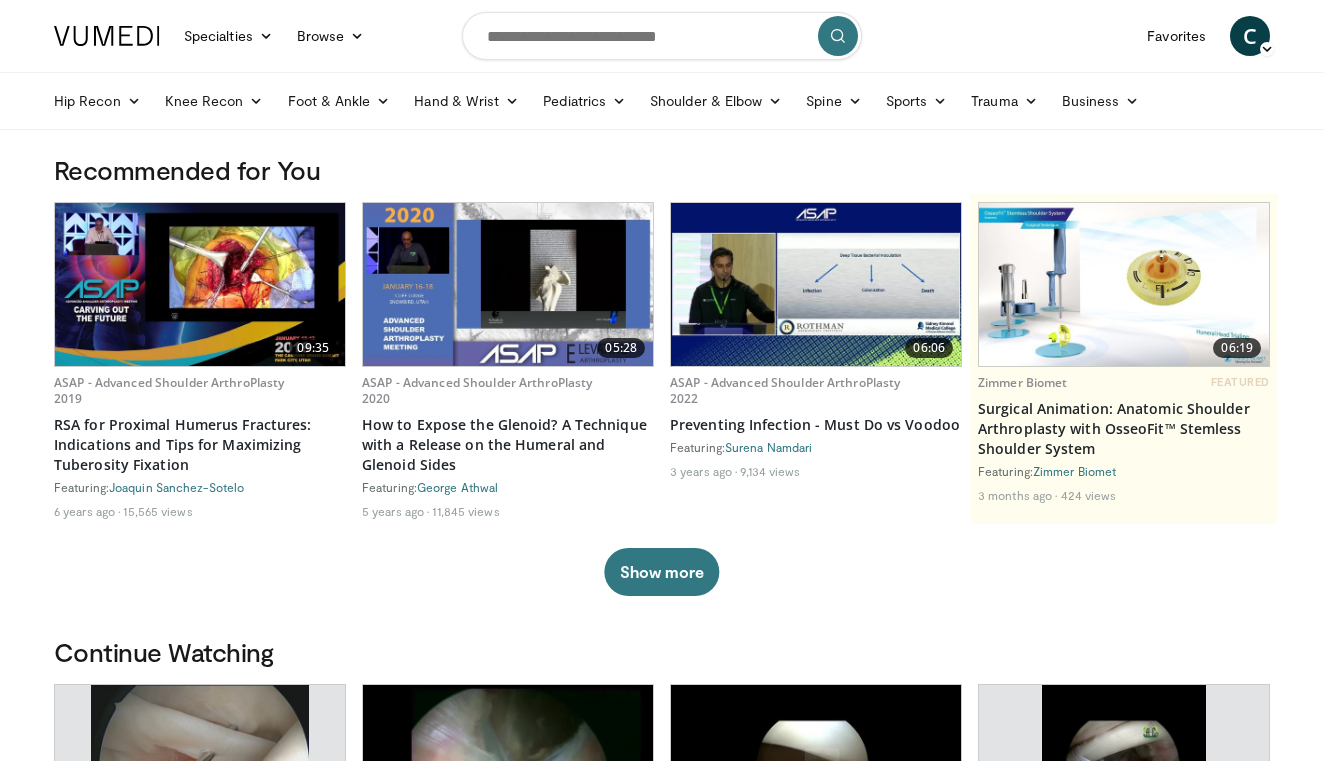 scroll, scrollTop: 0, scrollLeft: 0, axis: both 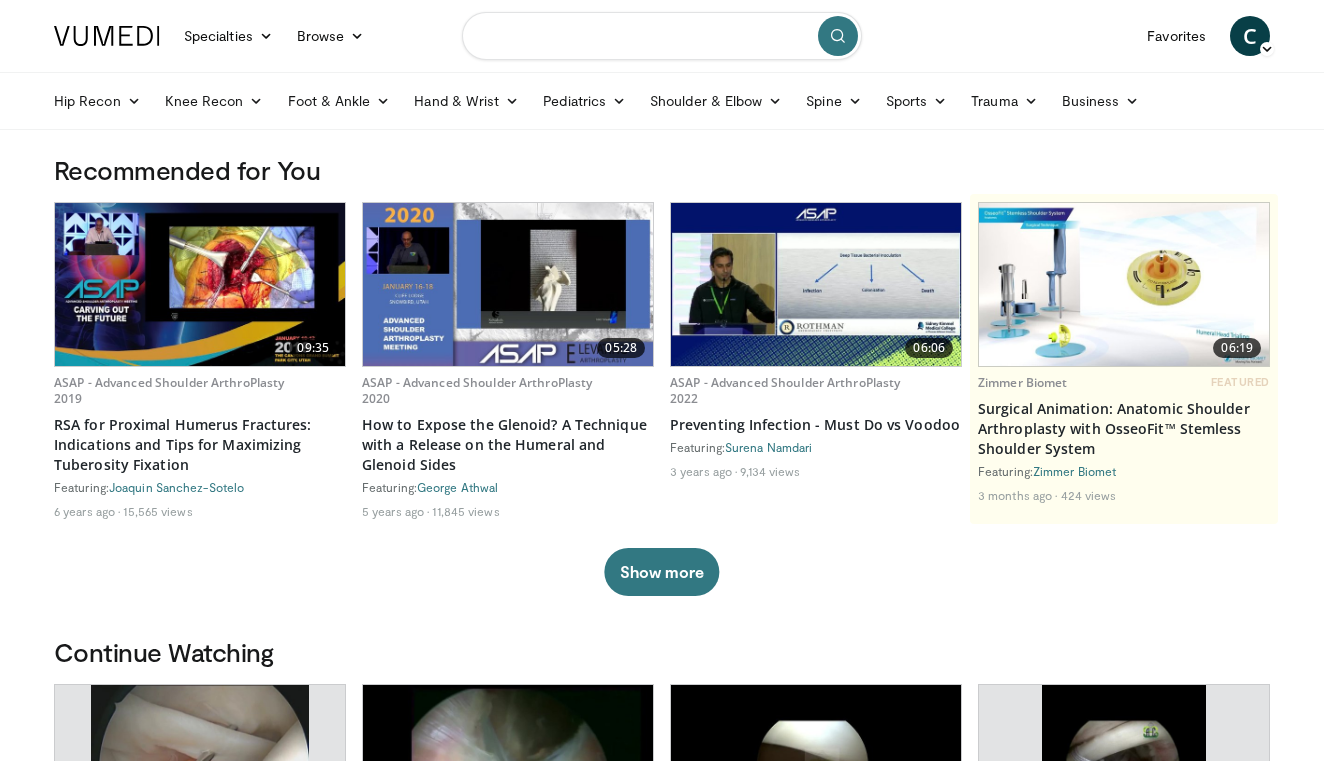 click at bounding box center (662, 36) 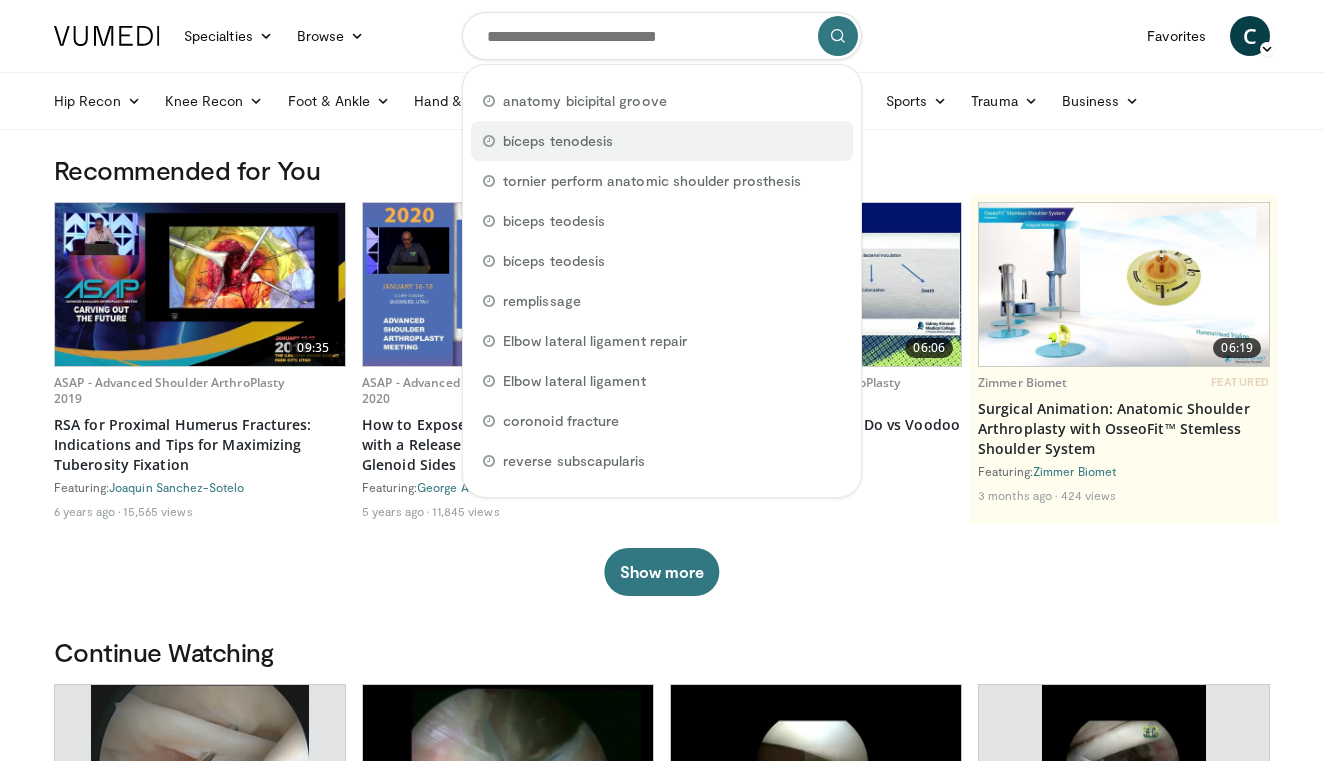 click on "bíceps tenodesis" at bounding box center (558, 141) 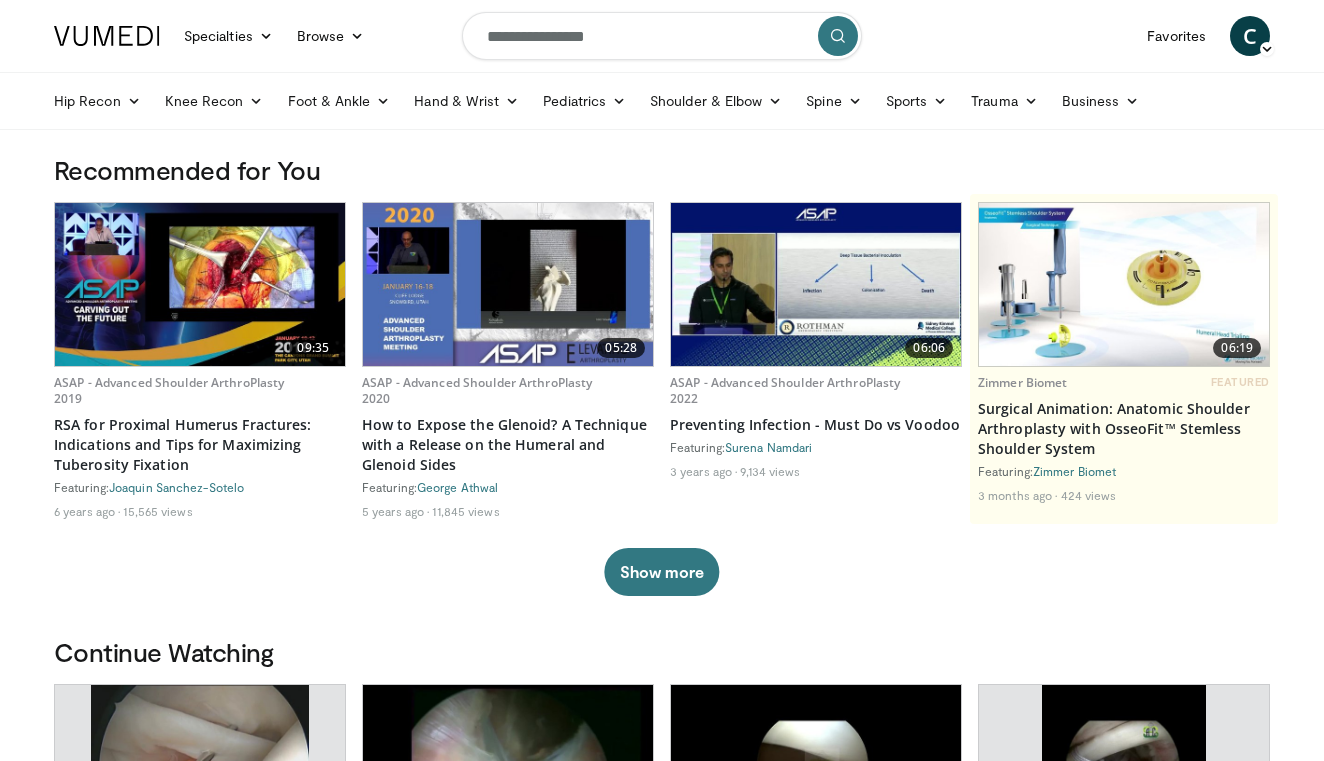 click at bounding box center [838, 36] 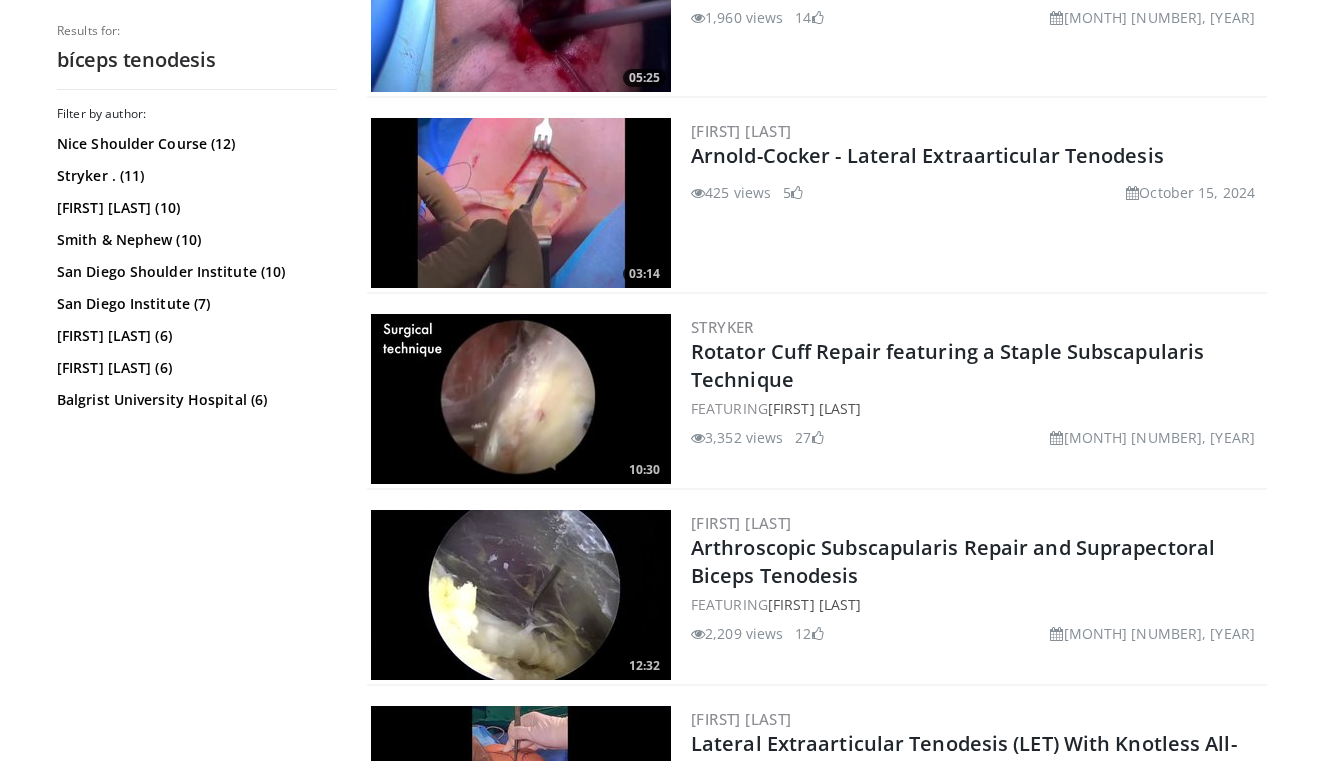 scroll, scrollTop: 2066, scrollLeft: 0, axis: vertical 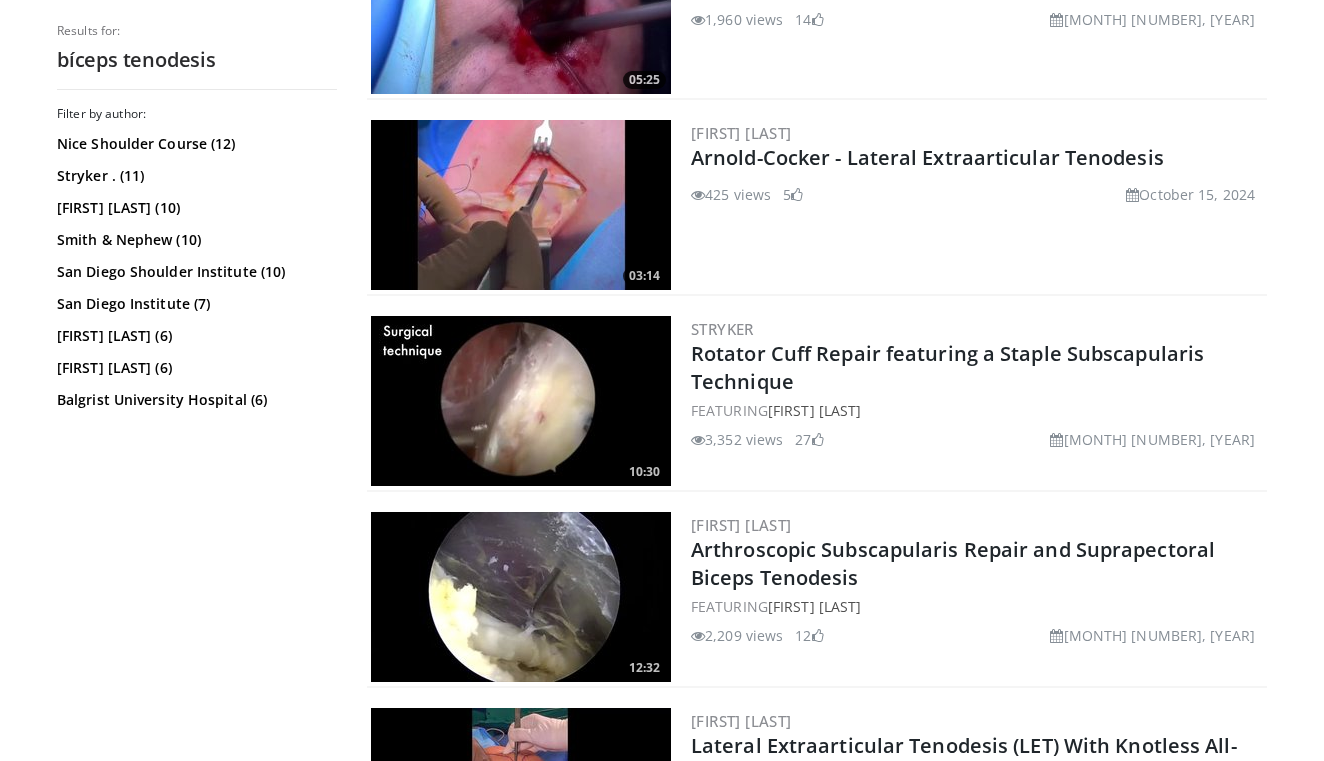 click at bounding box center [521, 401] 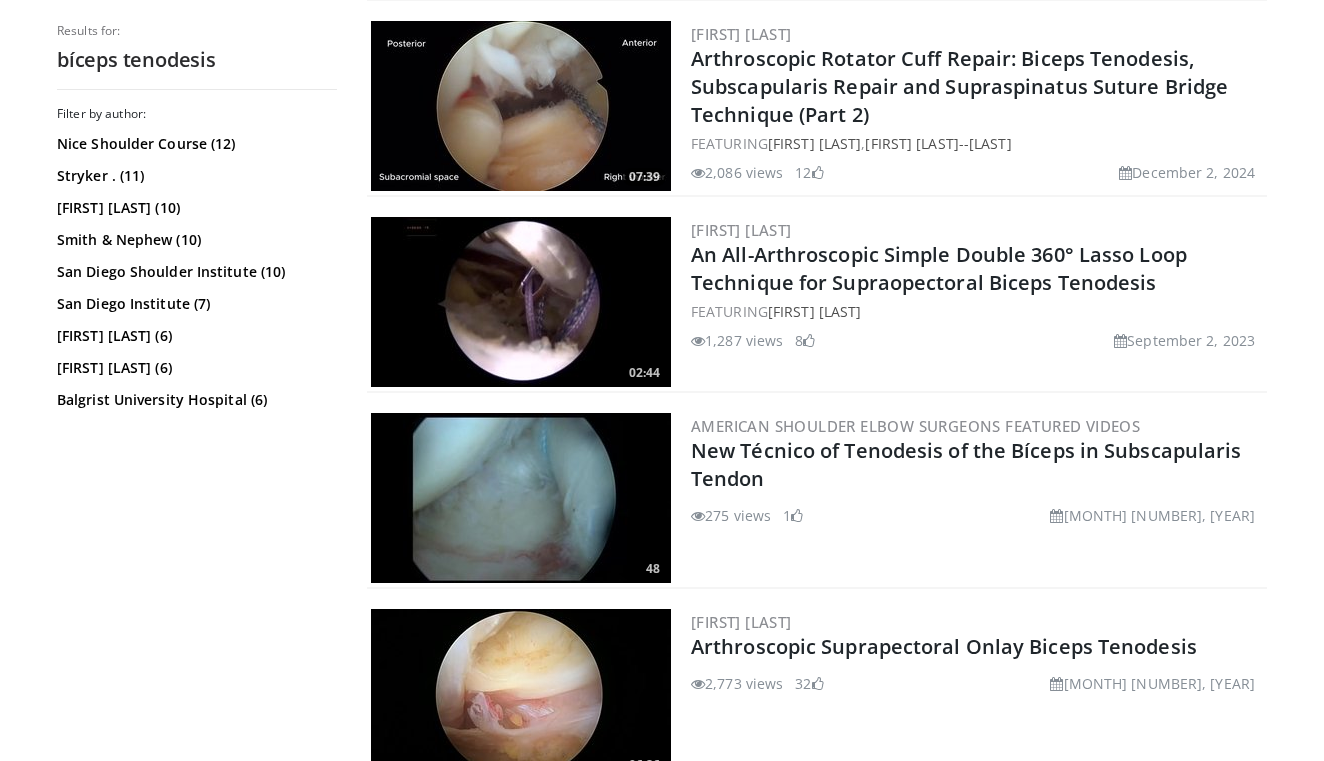 scroll, scrollTop: 3649, scrollLeft: 0, axis: vertical 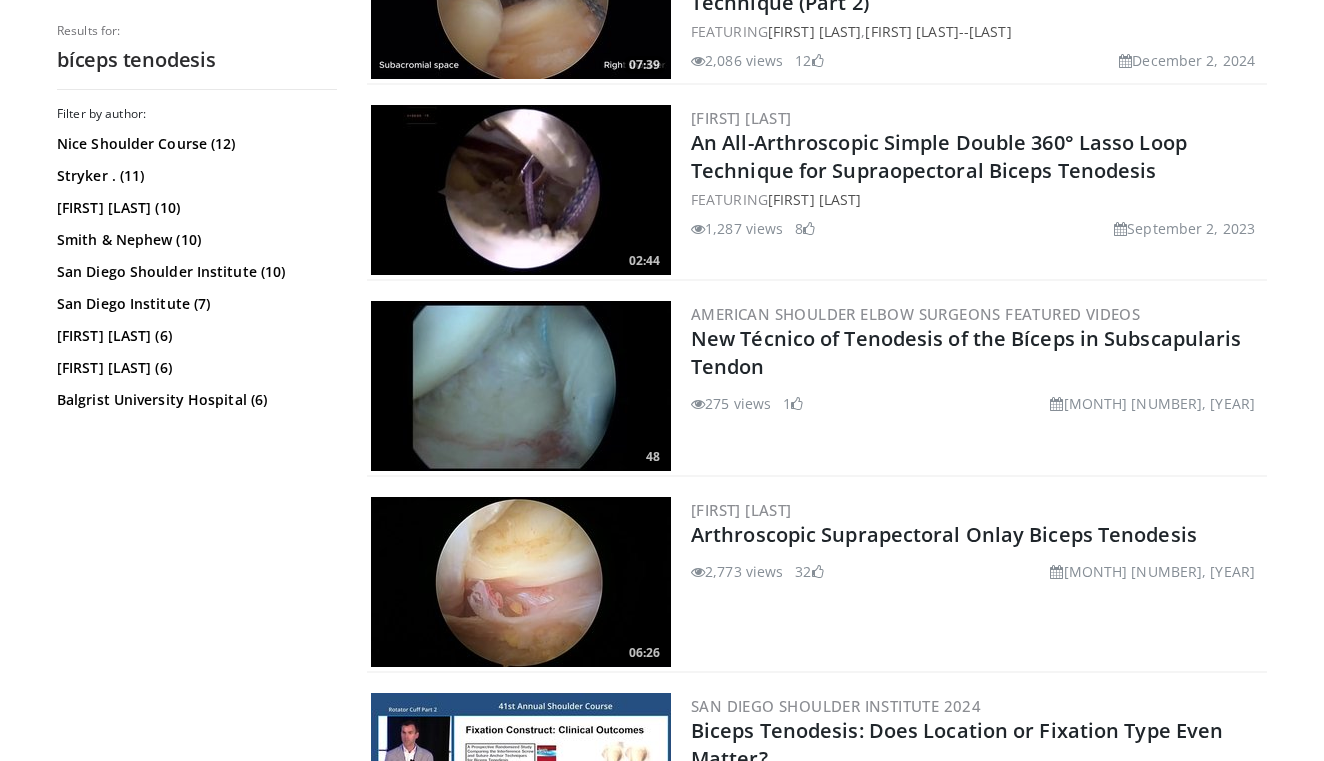 click at bounding box center (521, 386) 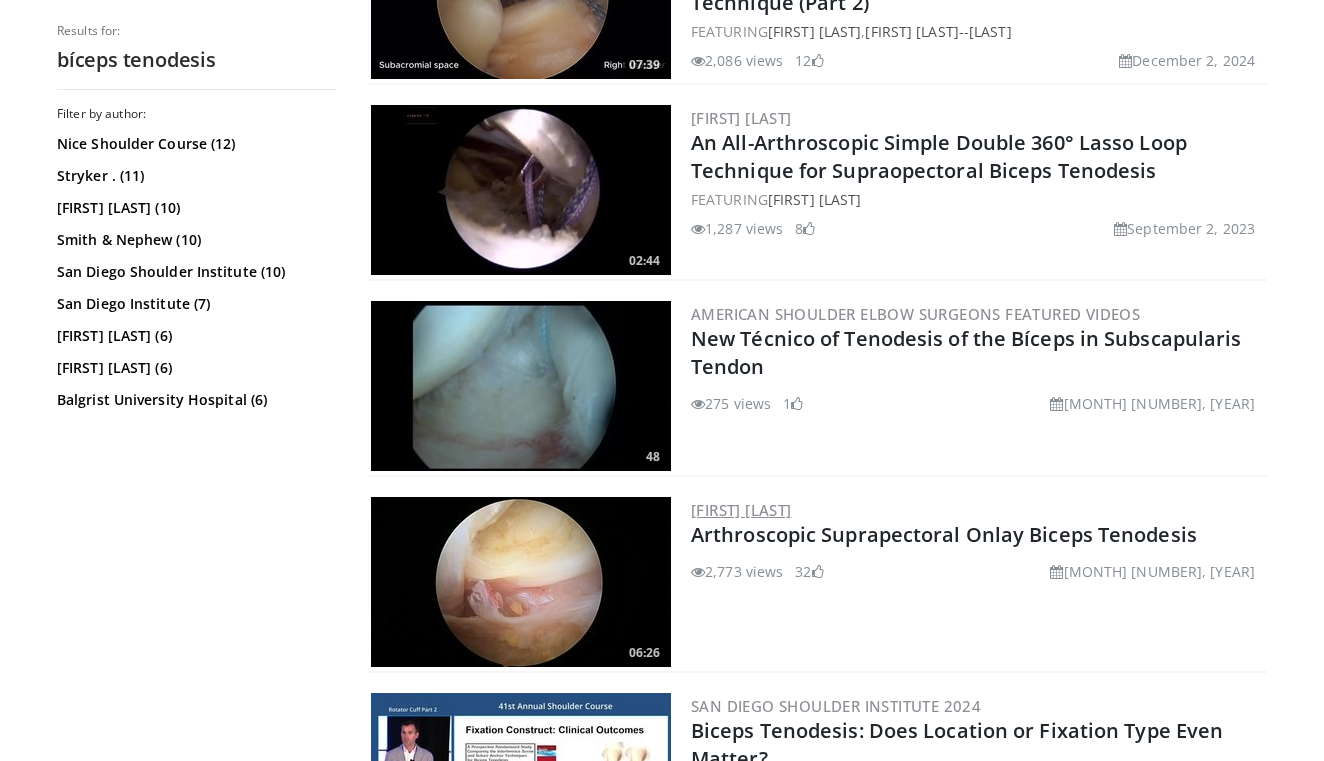 scroll, scrollTop: 3804, scrollLeft: 0, axis: vertical 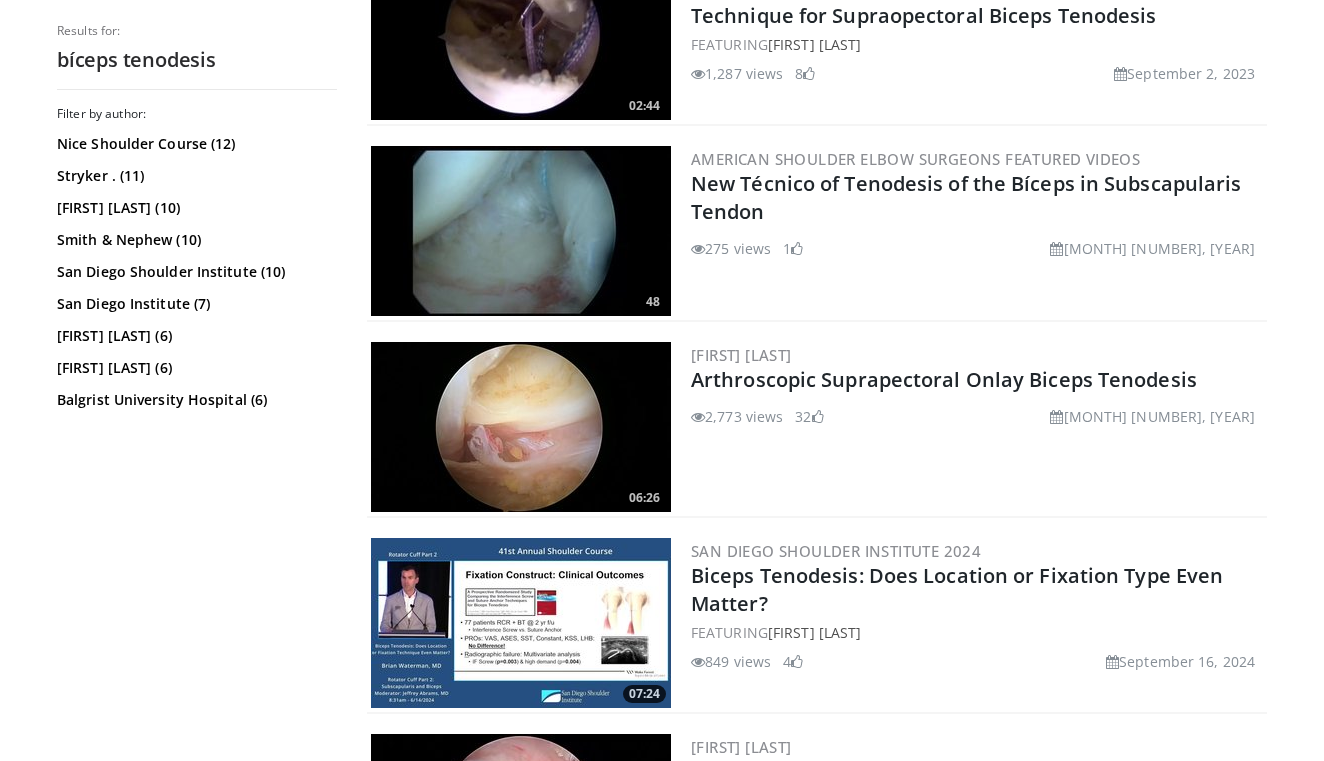 click at bounding box center [521, 427] 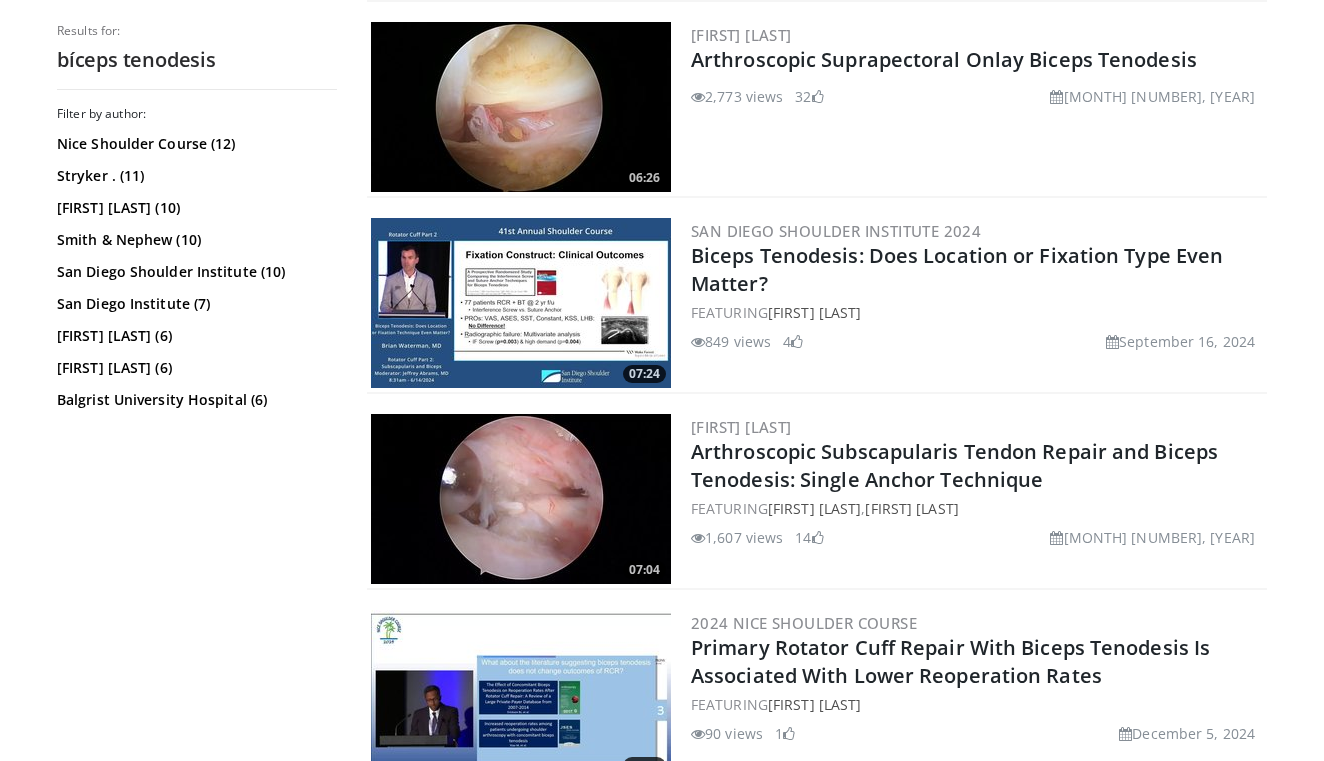scroll, scrollTop: 4125, scrollLeft: 0, axis: vertical 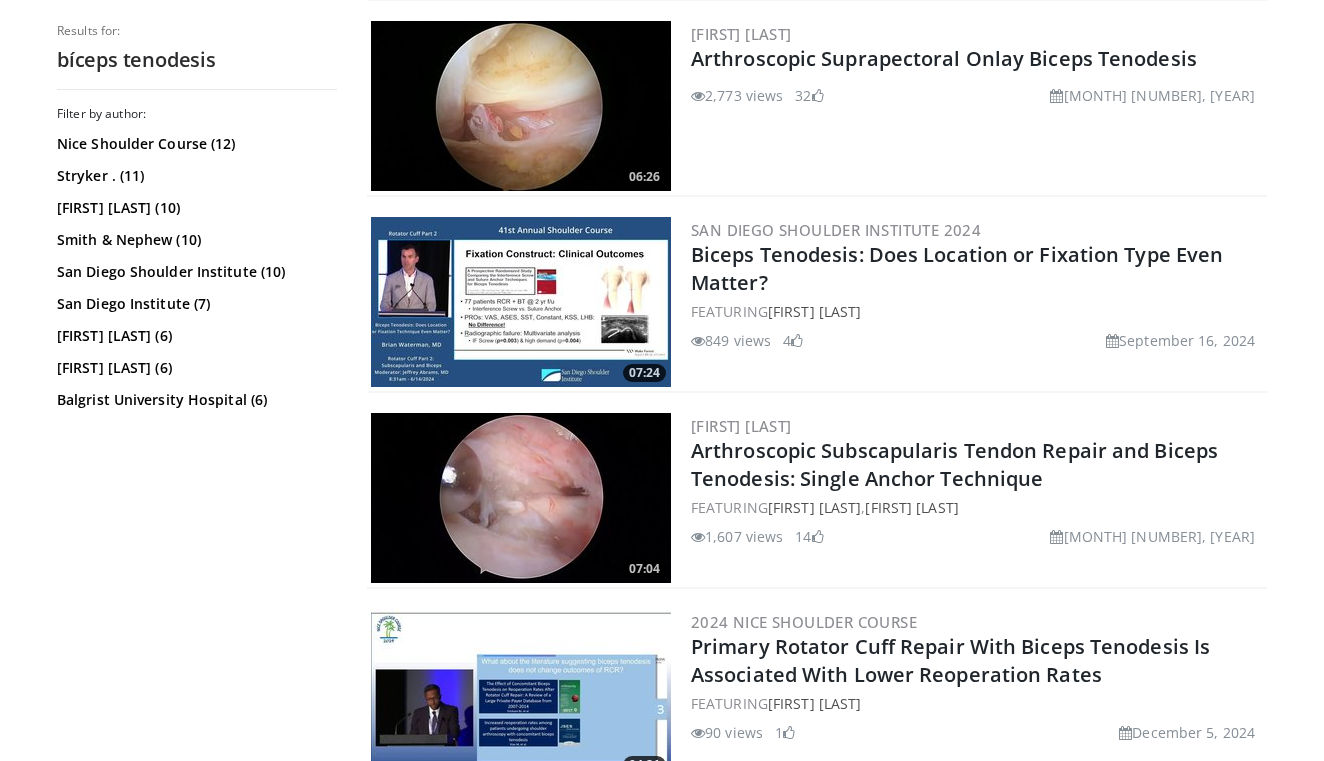 click at bounding box center (521, 302) 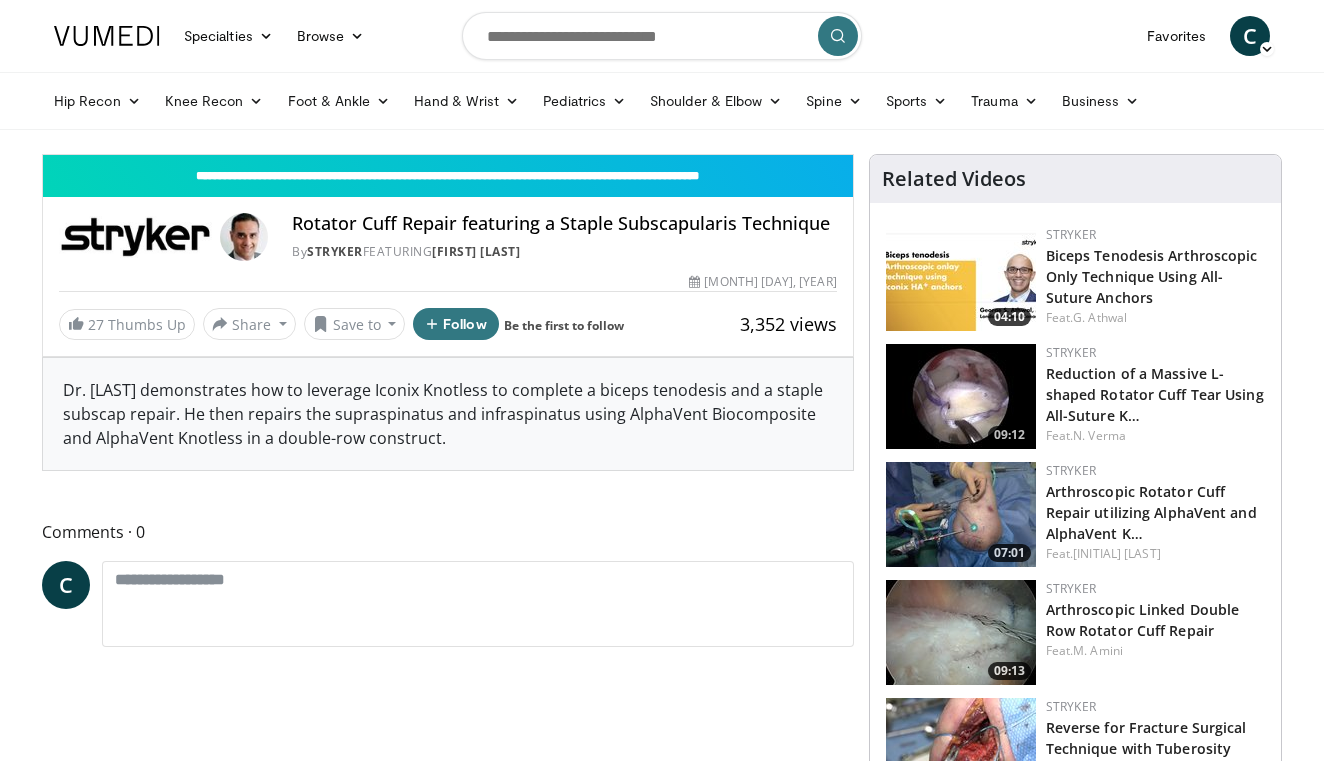 scroll, scrollTop: 0, scrollLeft: 0, axis: both 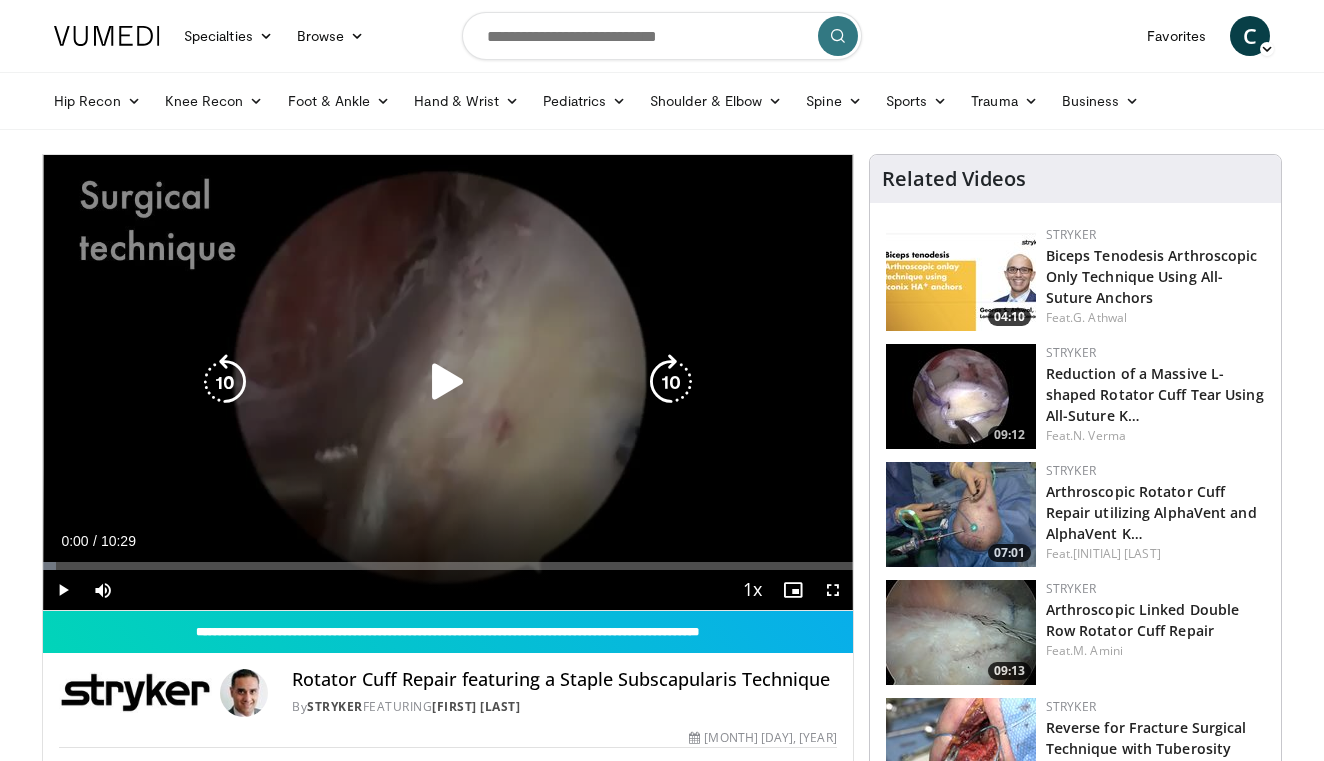 click at bounding box center (448, 382) 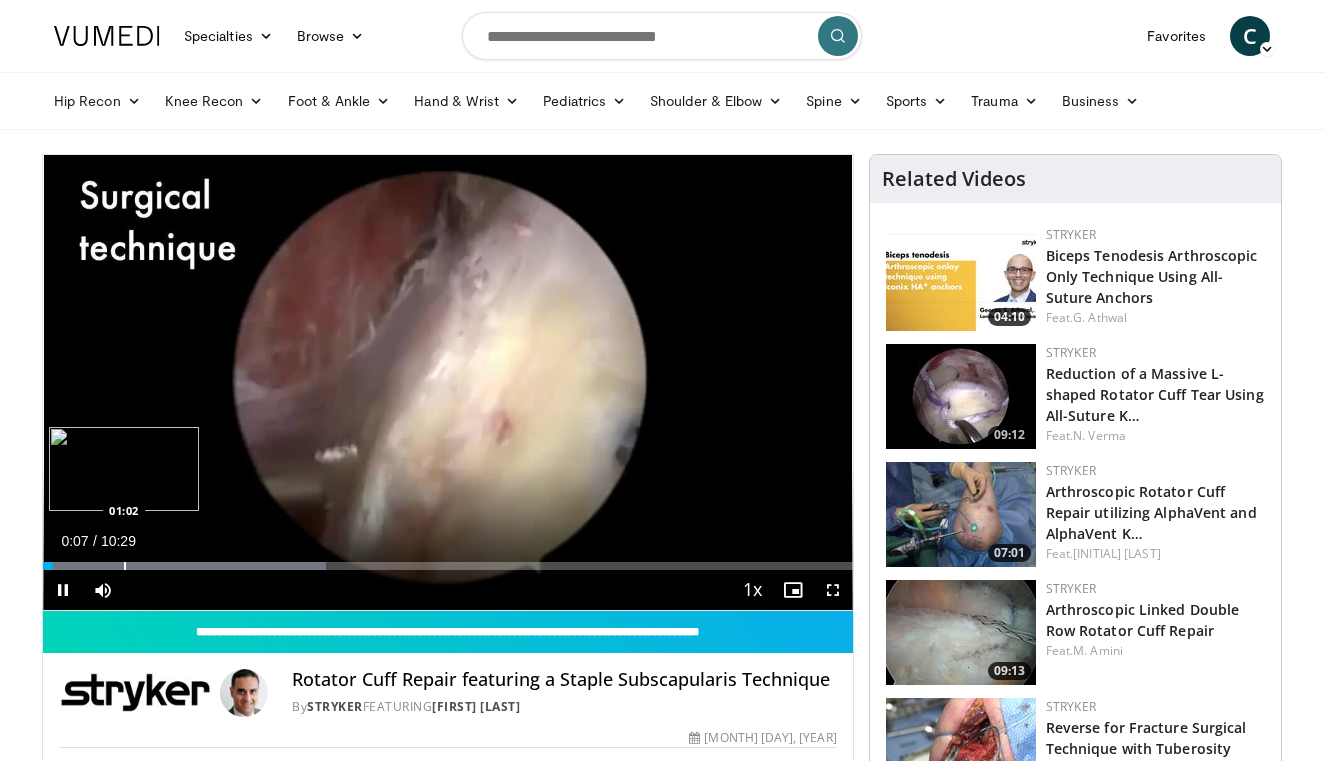 click at bounding box center (125, 566) 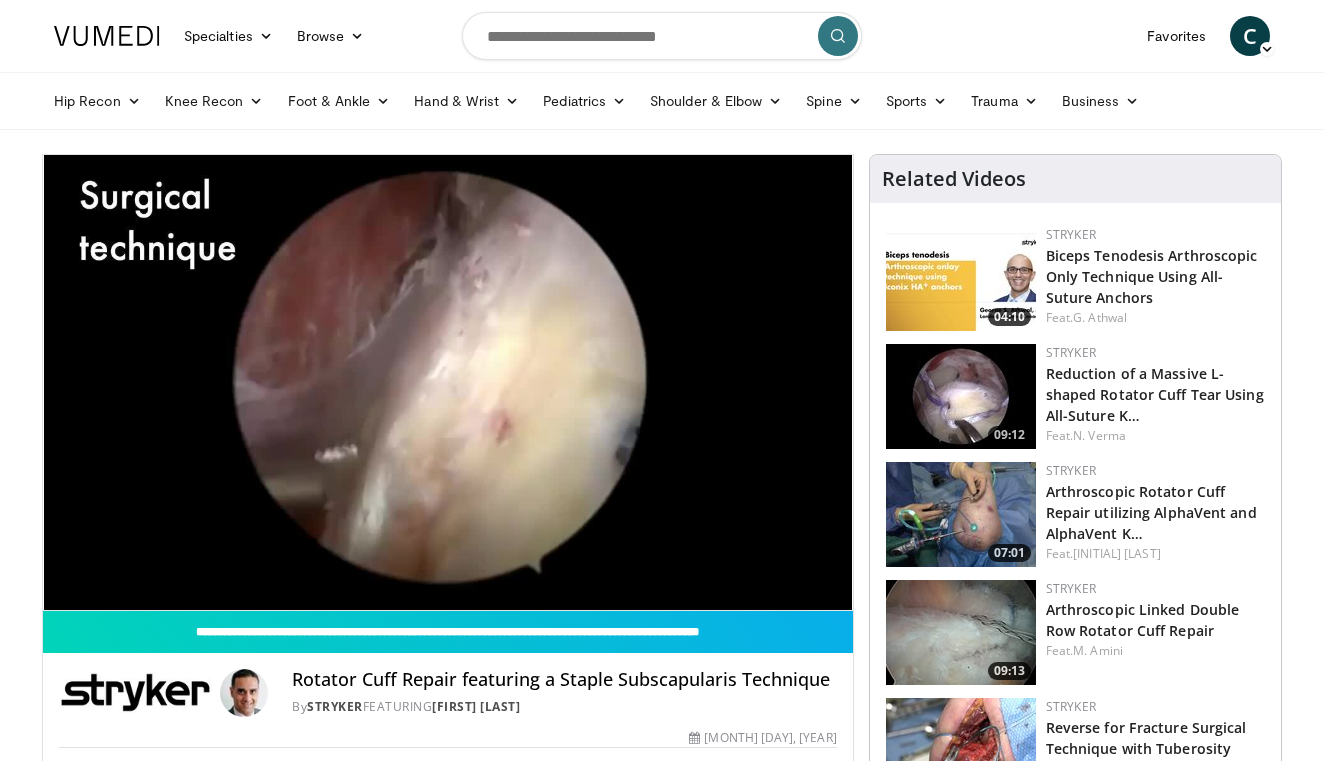 click on "10 seconds
Tap to unmute" at bounding box center (448, 382) 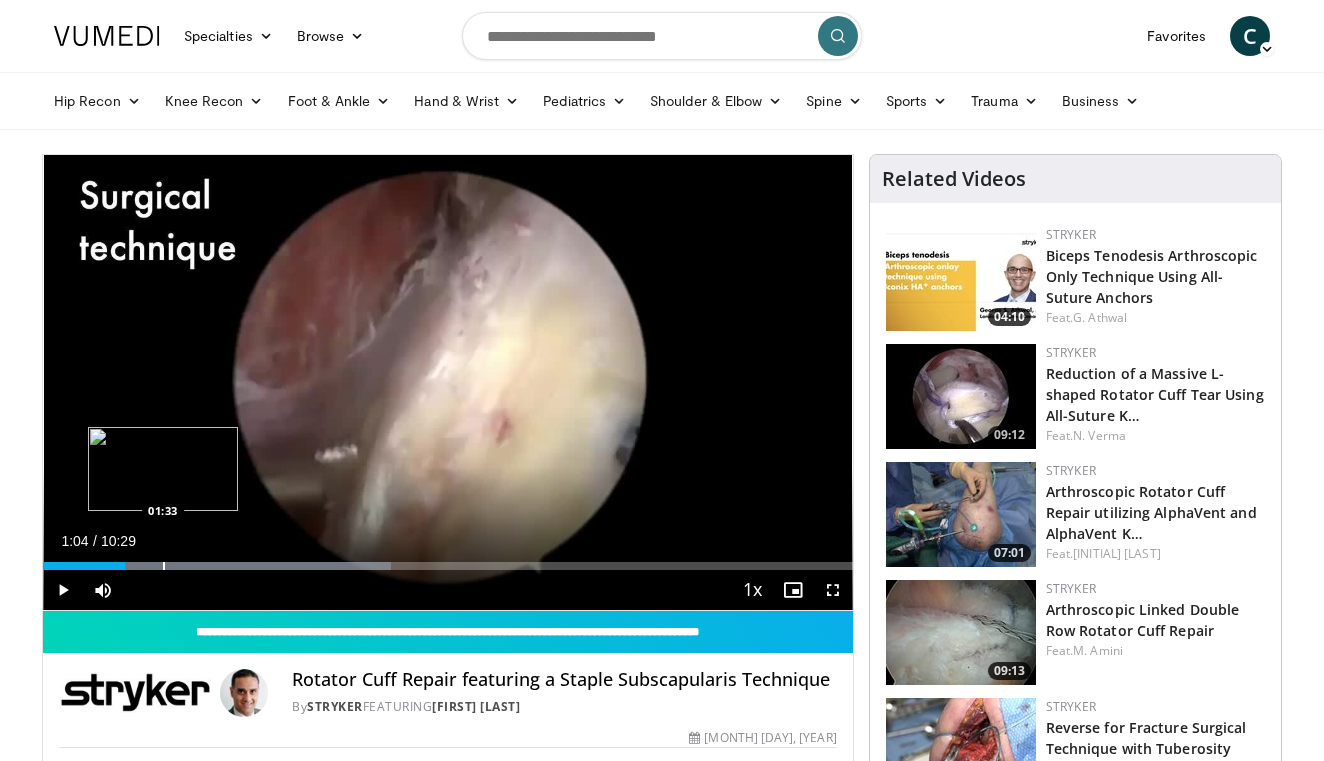 click on "Loaded :  42.95% 01:04 01:33" at bounding box center [448, 566] 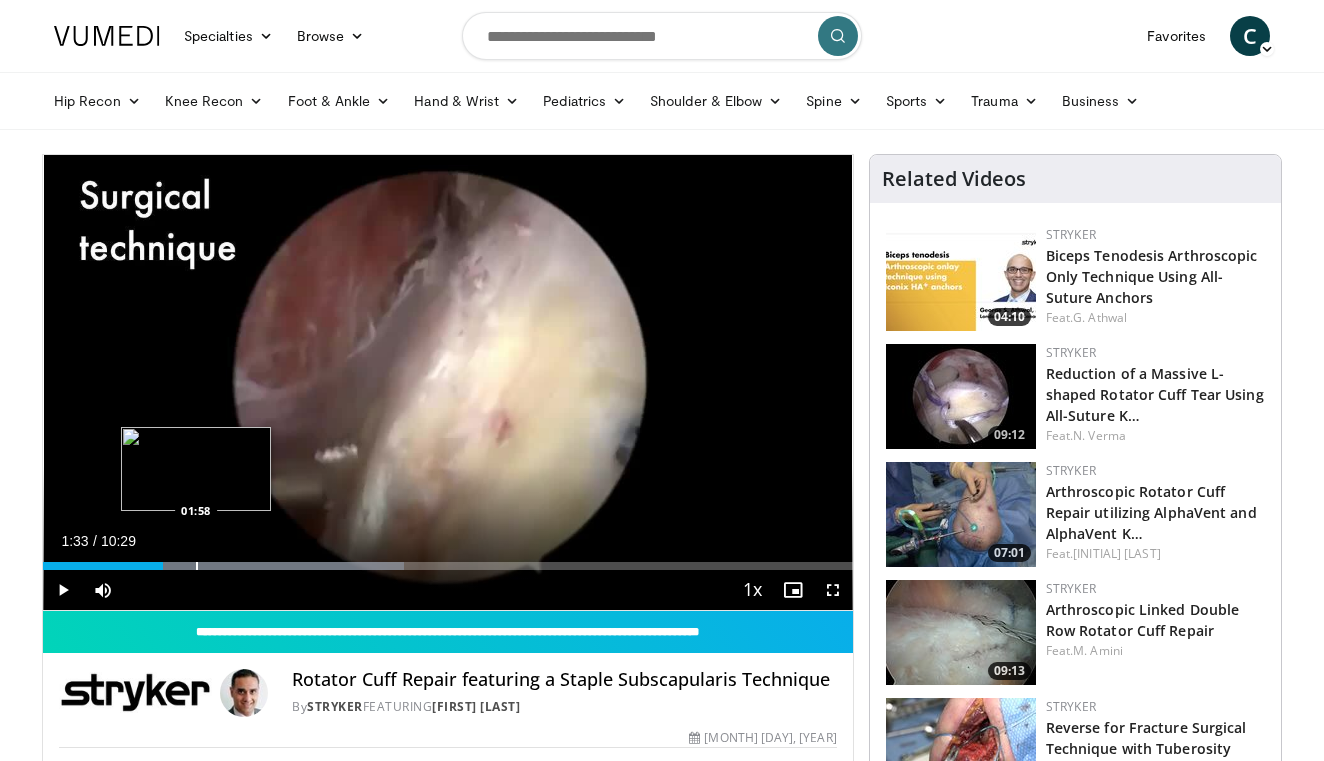 click at bounding box center (197, 566) 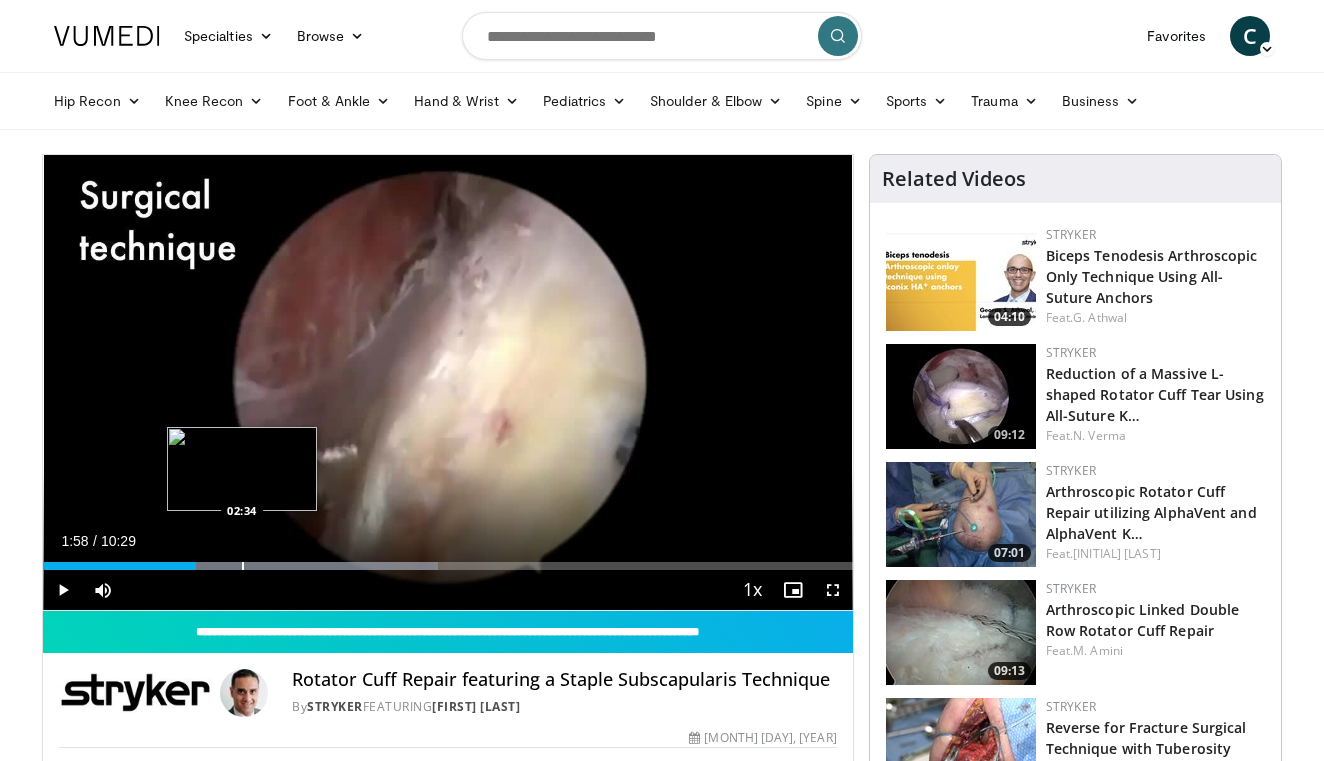 click at bounding box center (243, 566) 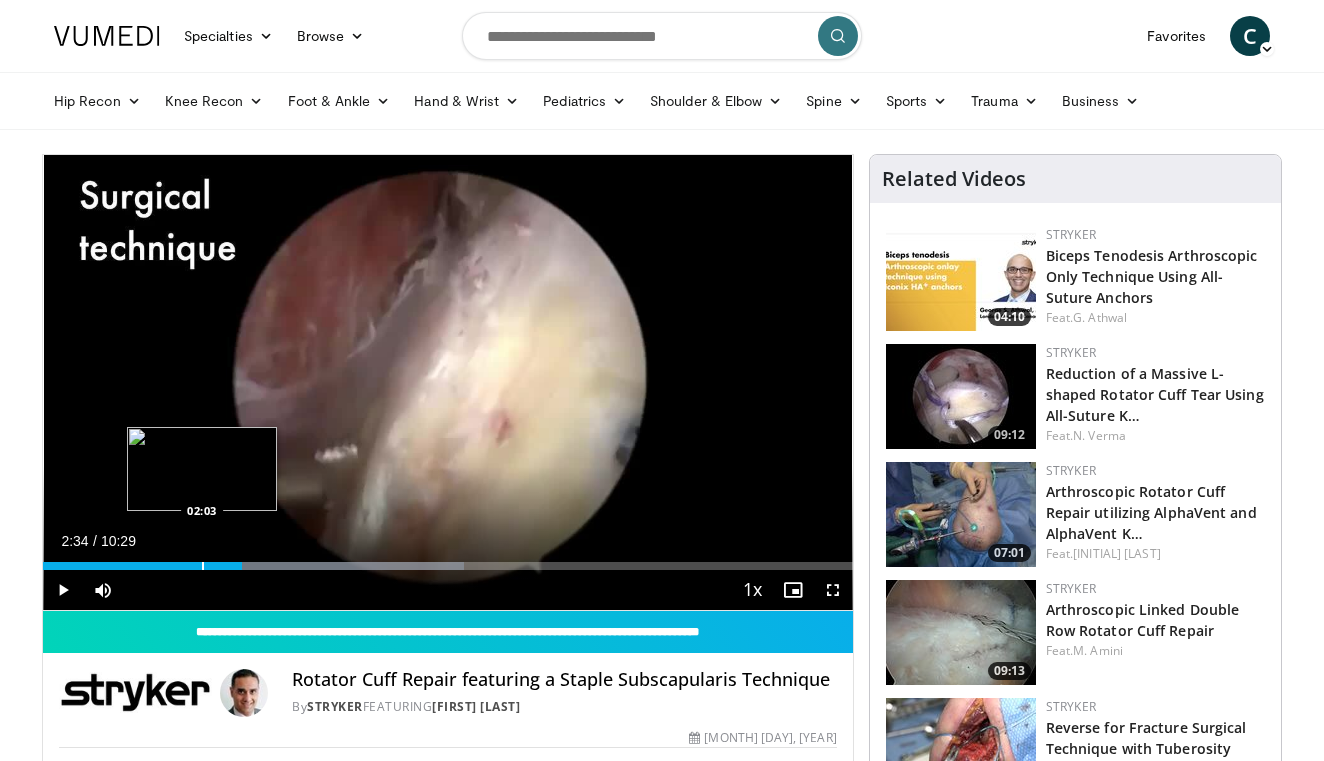 click at bounding box center [203, 566] 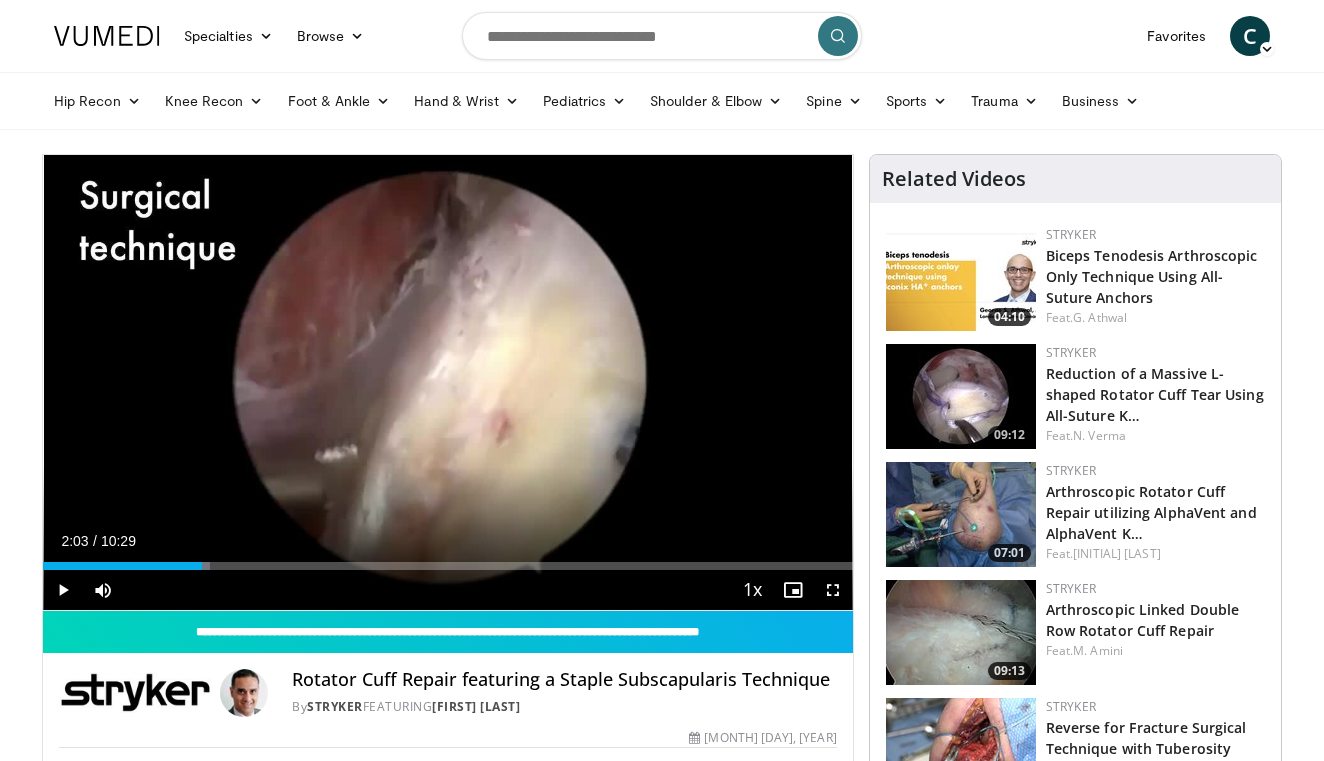 click at bounding box center (63, 590) 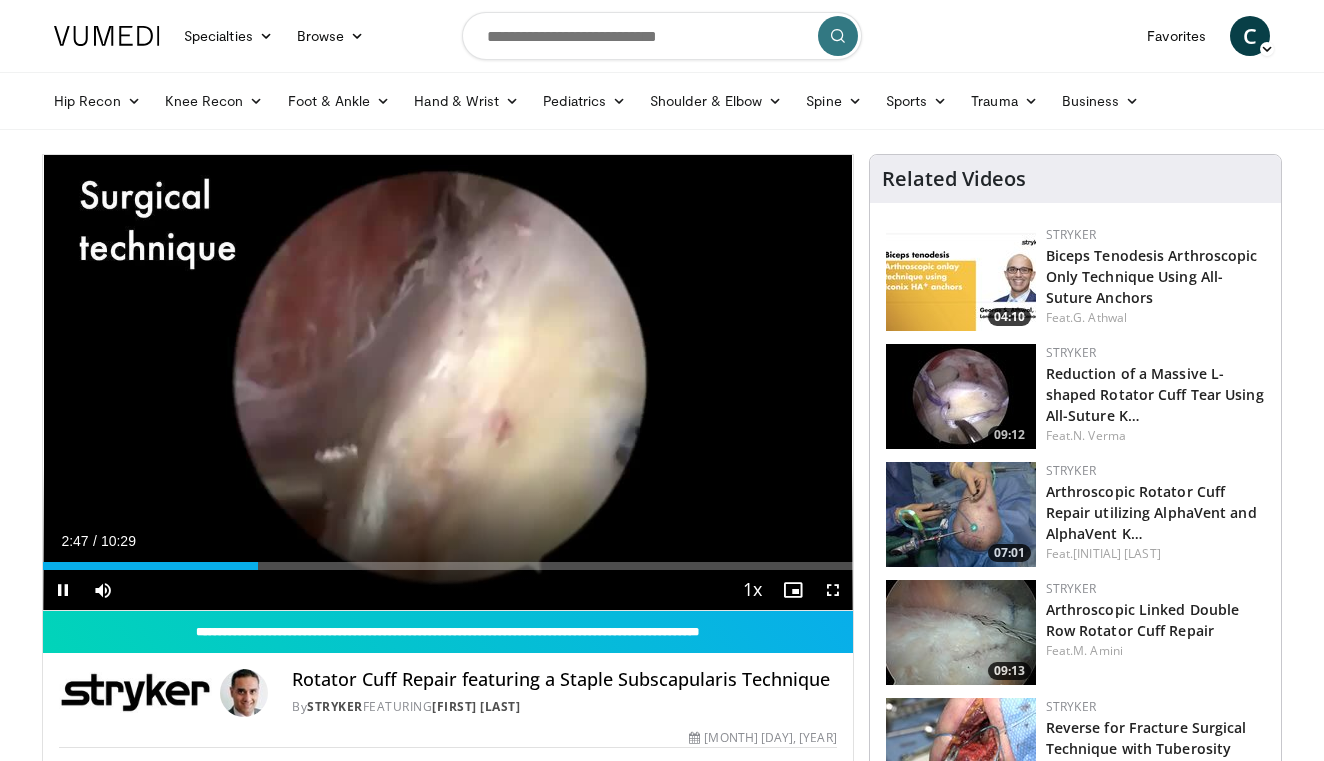 click at bounding box center [63, 590] 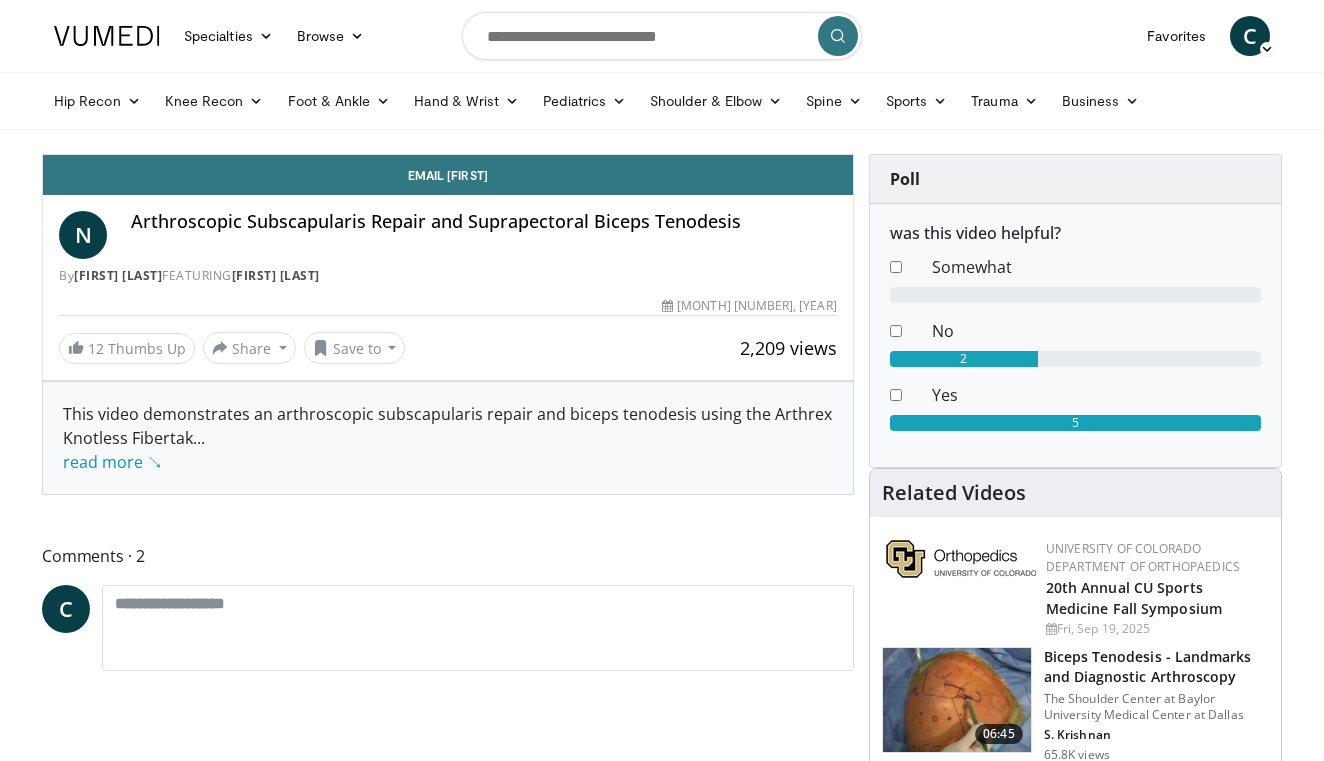 scroll, scrollTop: 0, scrollLeft: 0, axis: both 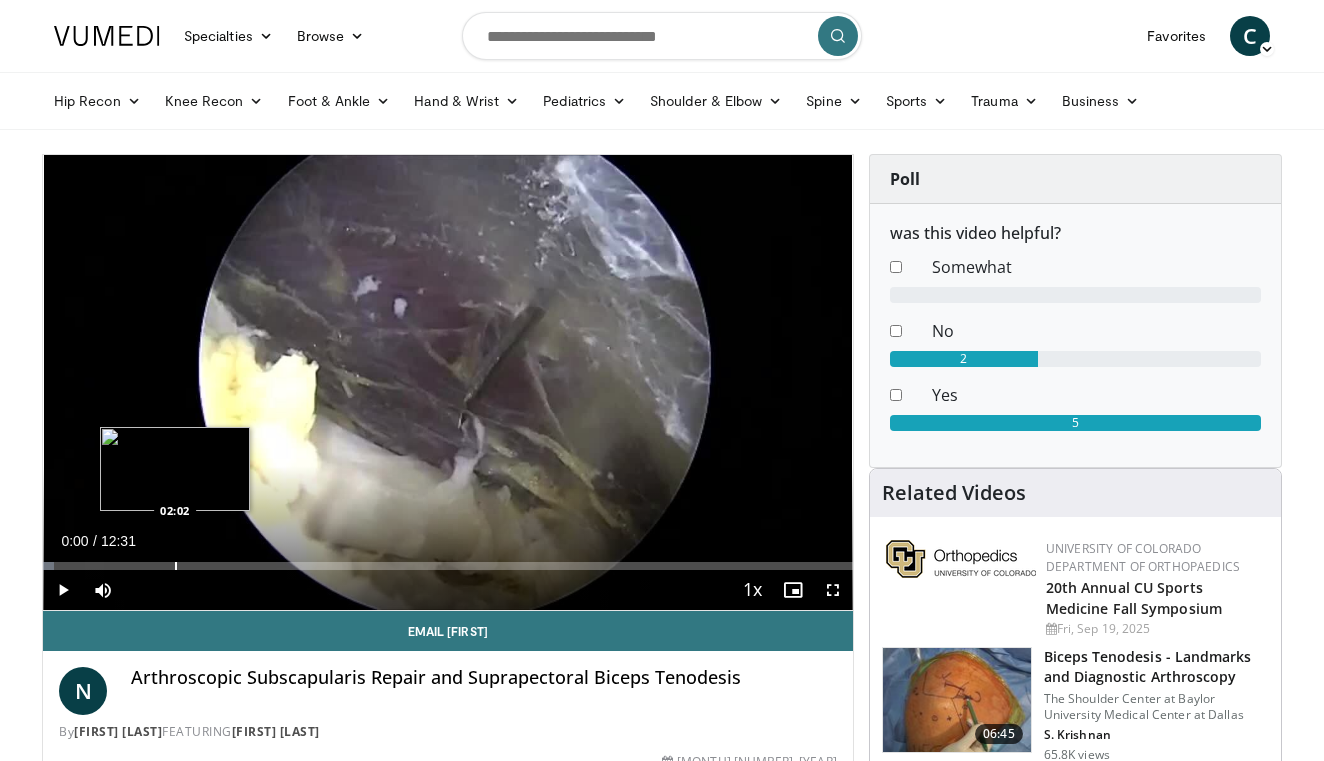 click at bounding box center (176, 566) 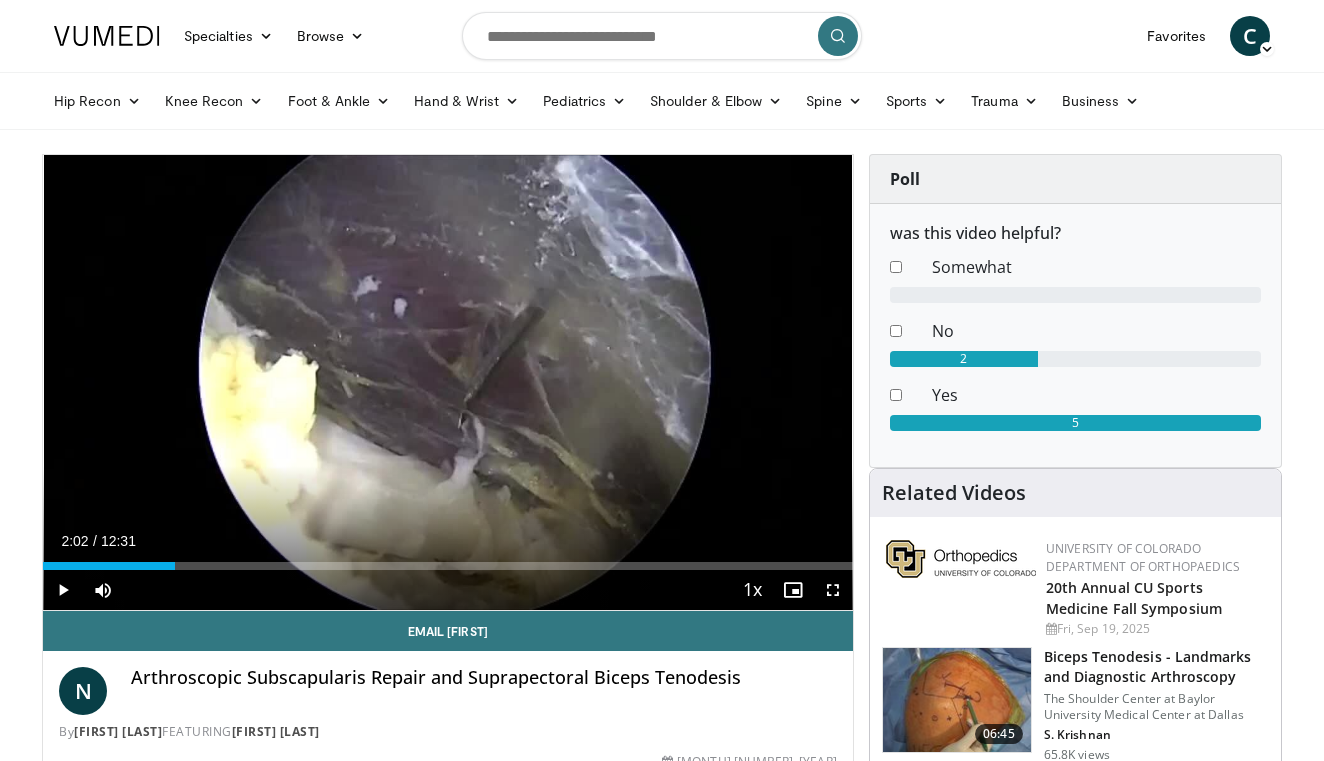 click at bounding box center [63, 590] 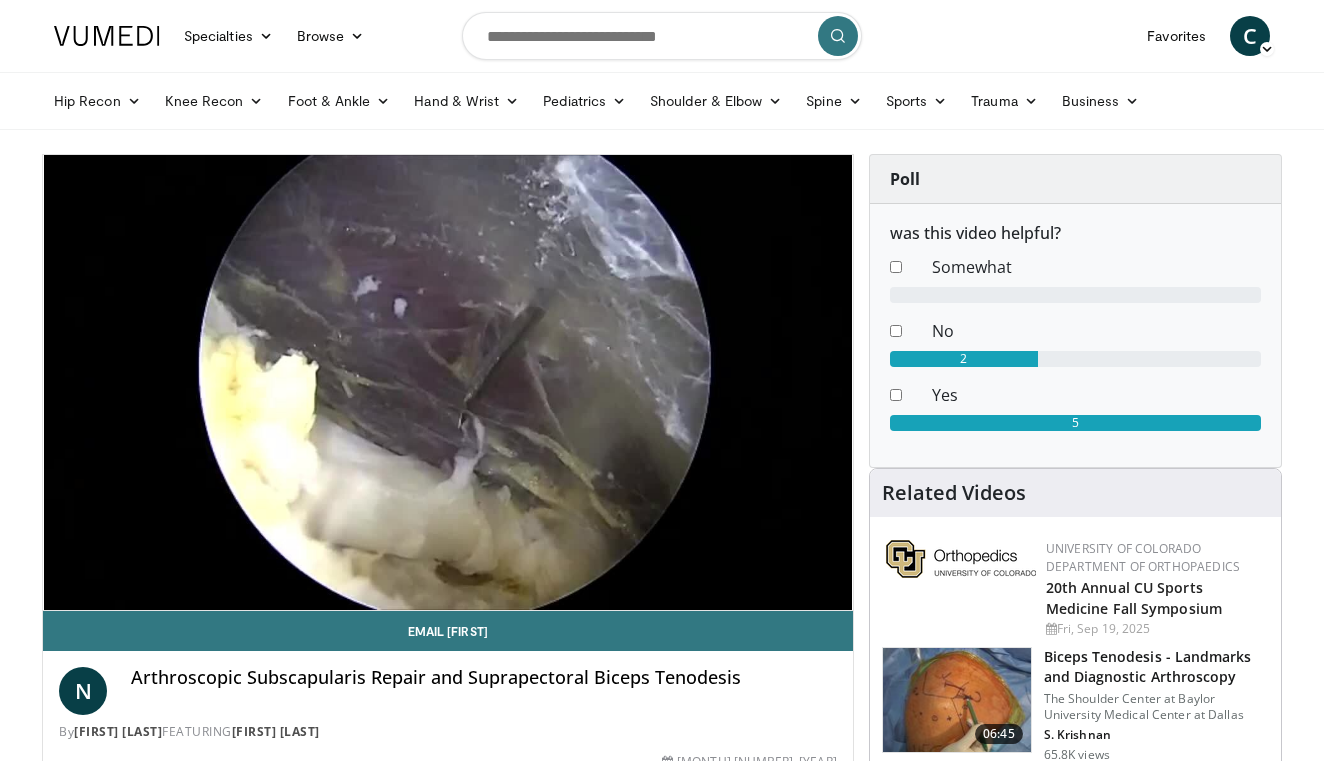 click on "10 seconds
Tap to unmute" at bounding box center (448, 382) 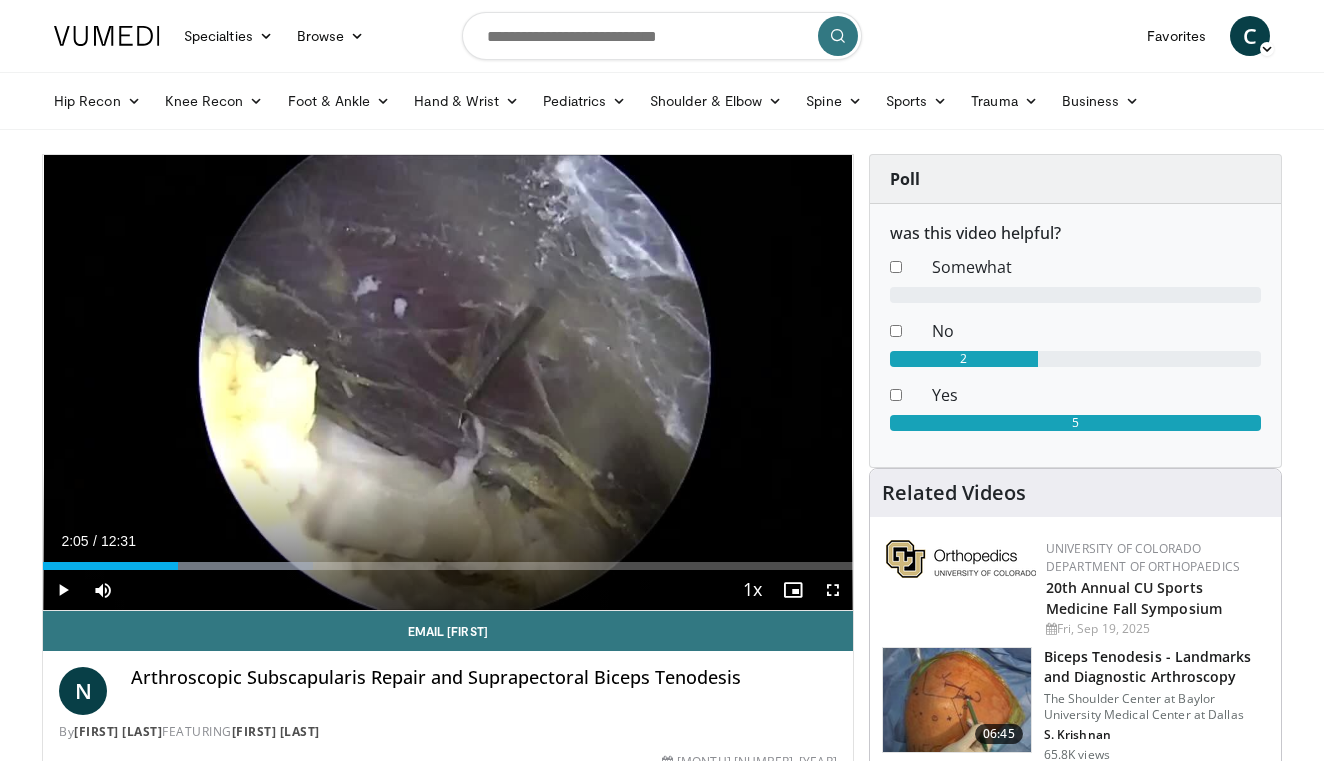 click at bounding box center [63, 590] 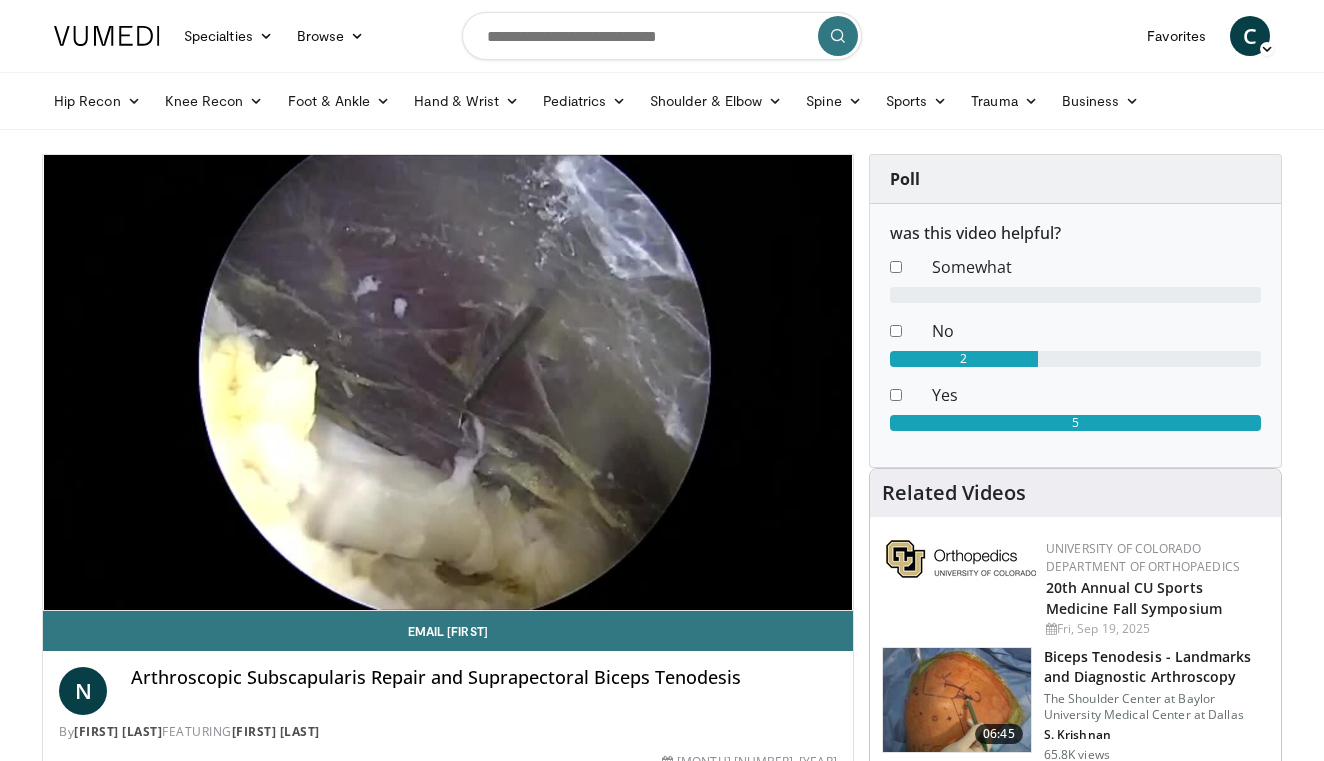 click on "10 seconds
Tap to unmute" at bounding box center (448, 382) 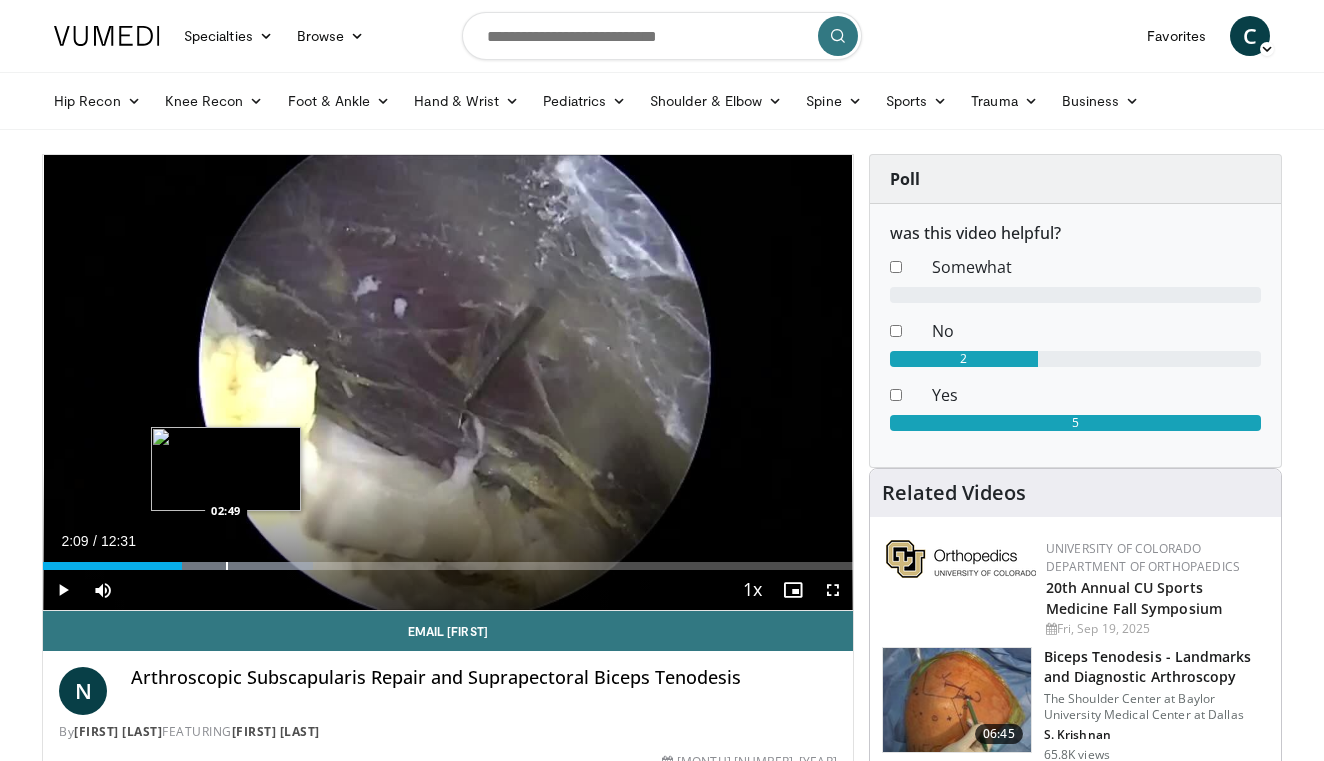 click at bounding box center [227, 566] 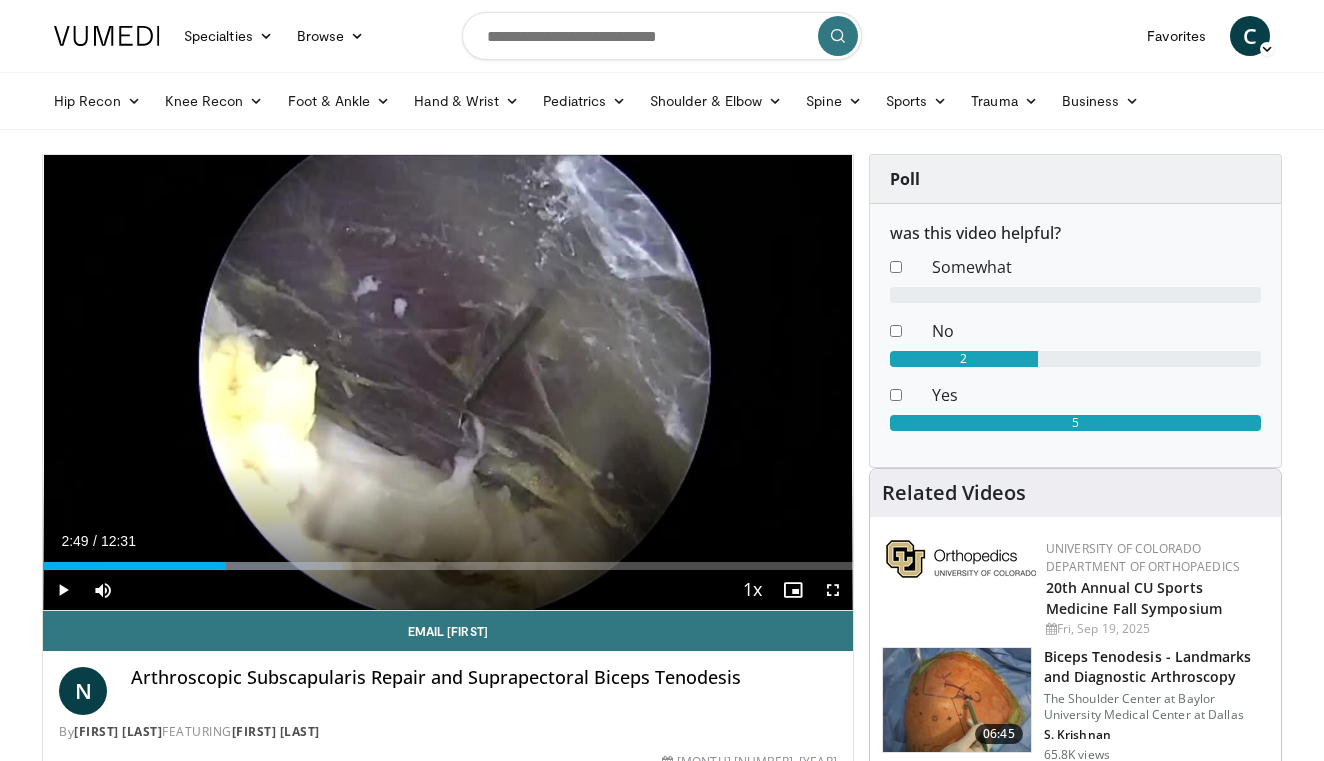 click at bounding box center (63, 590) 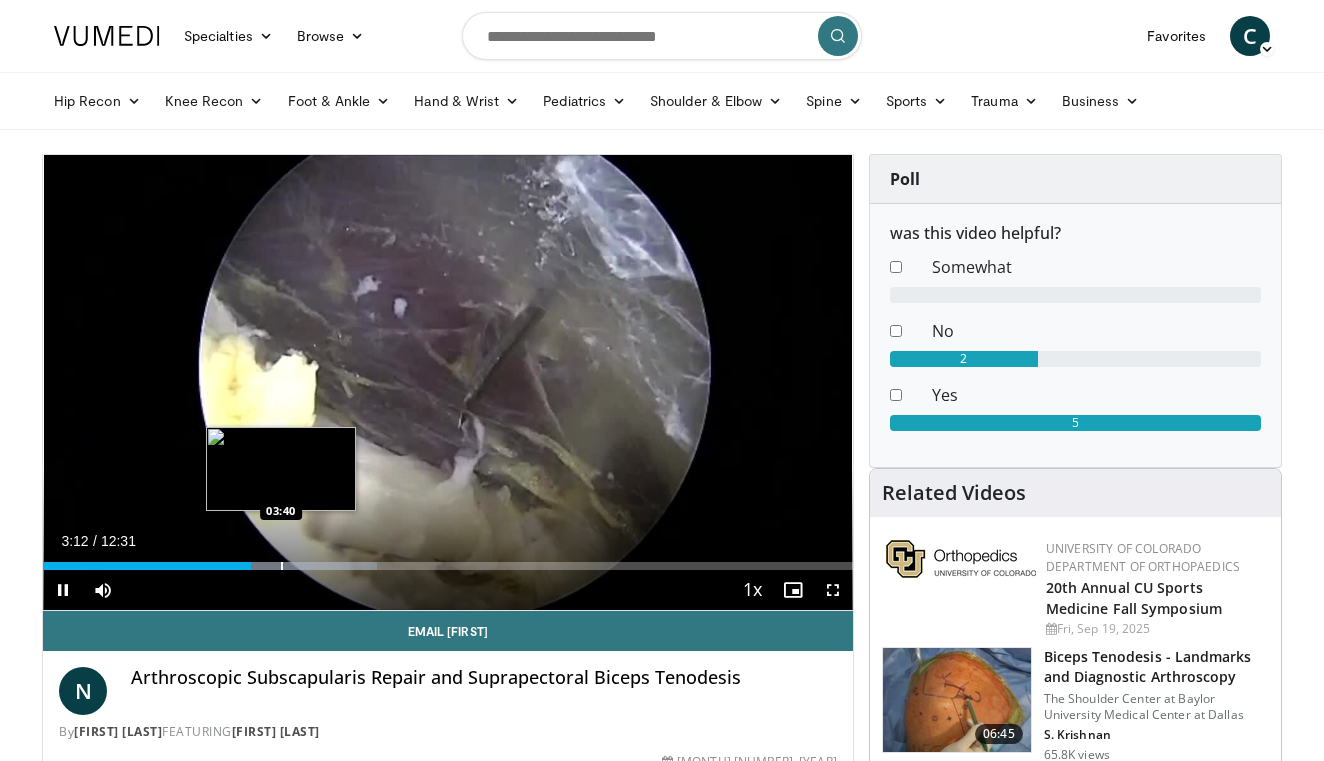 click on "**********" at bounding box center [448, 383] 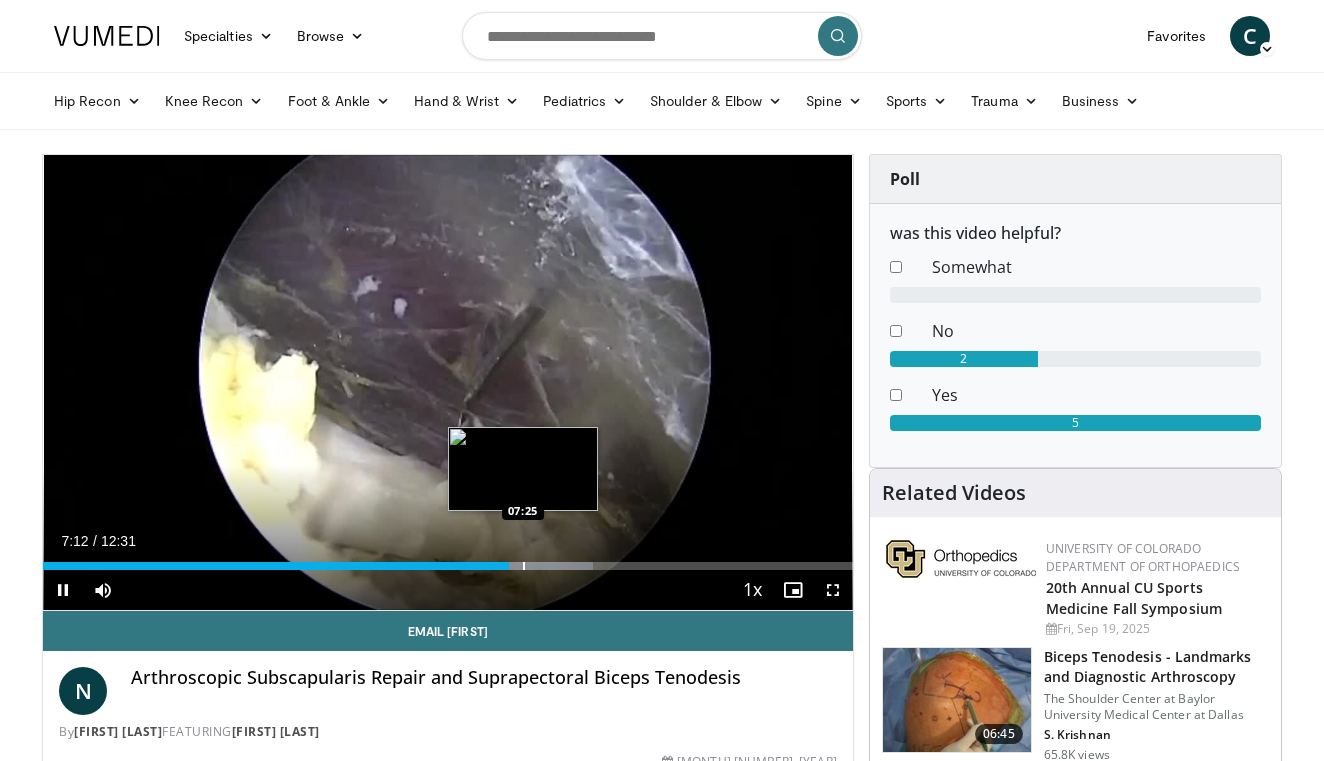 click at bounding box center (524, 566) 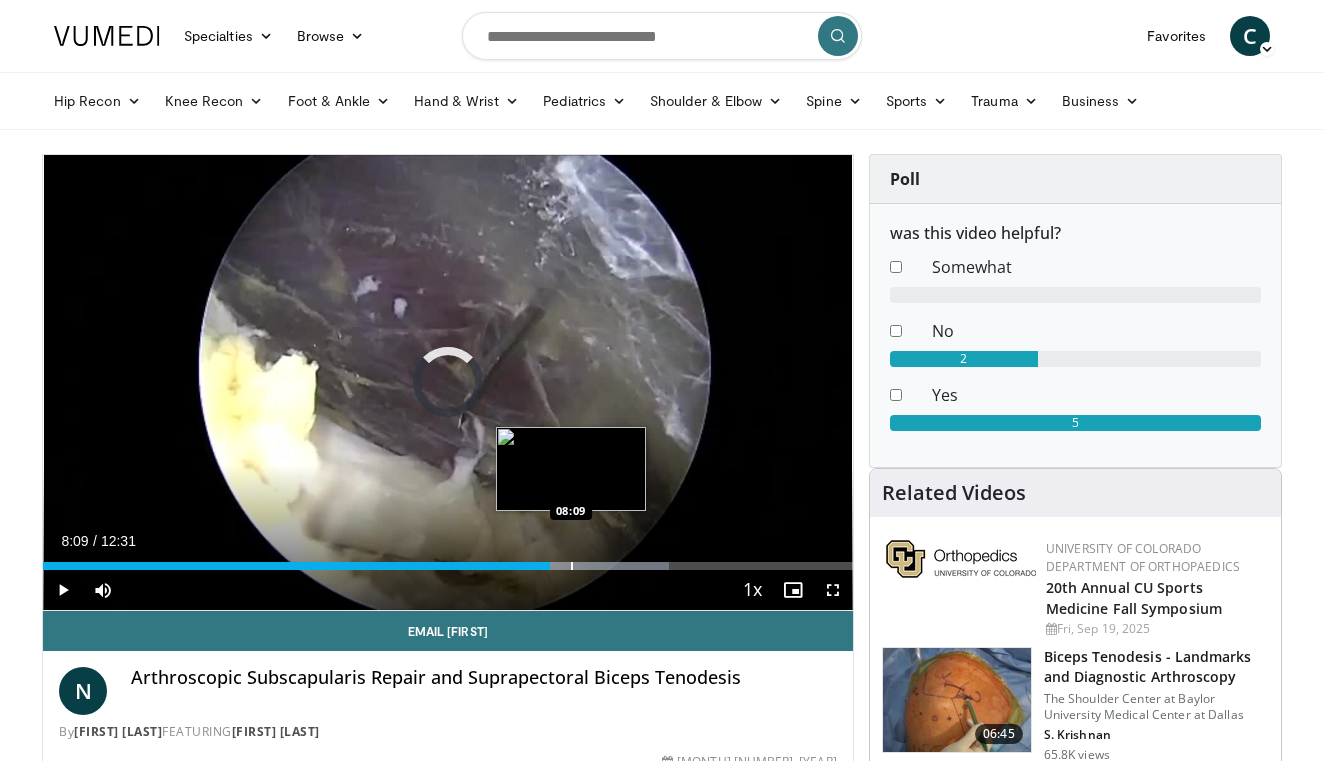 click at bounding box center (572, 566) 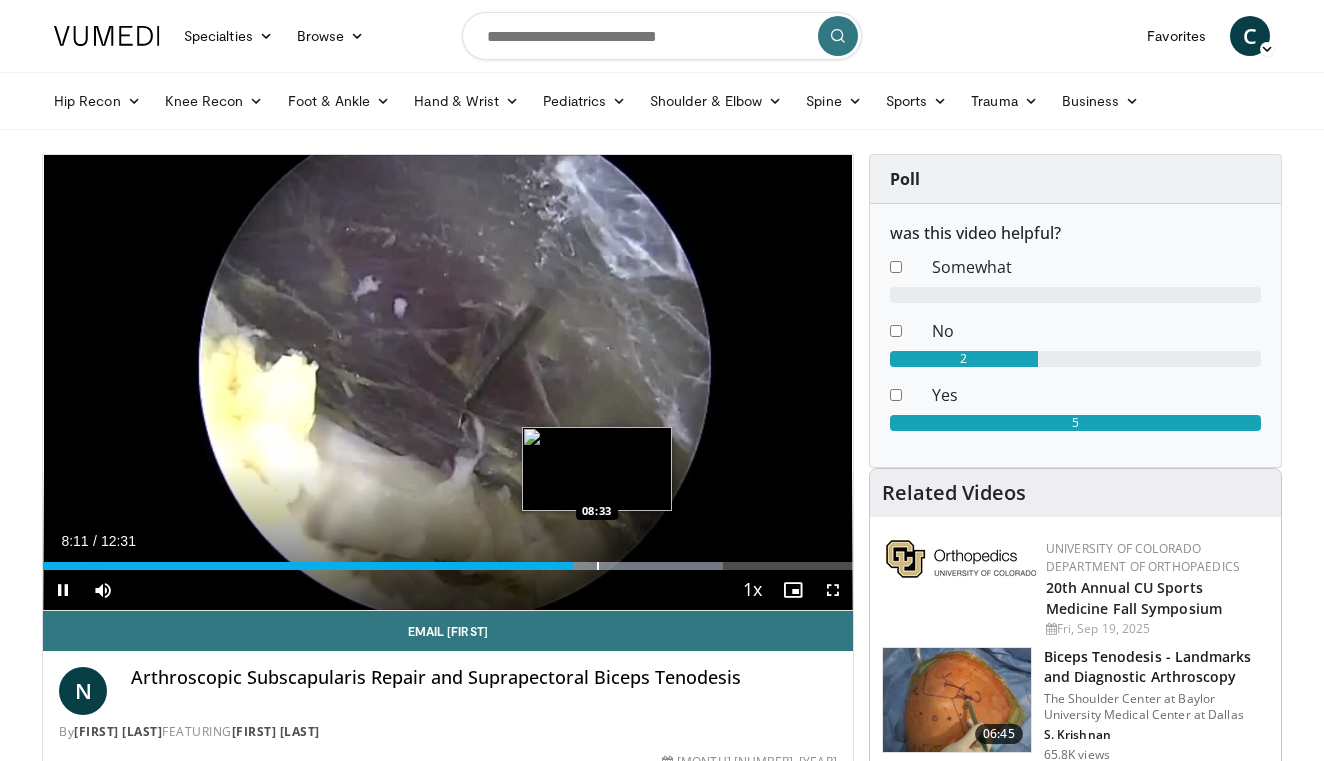 click at bounding box center [598, 566] 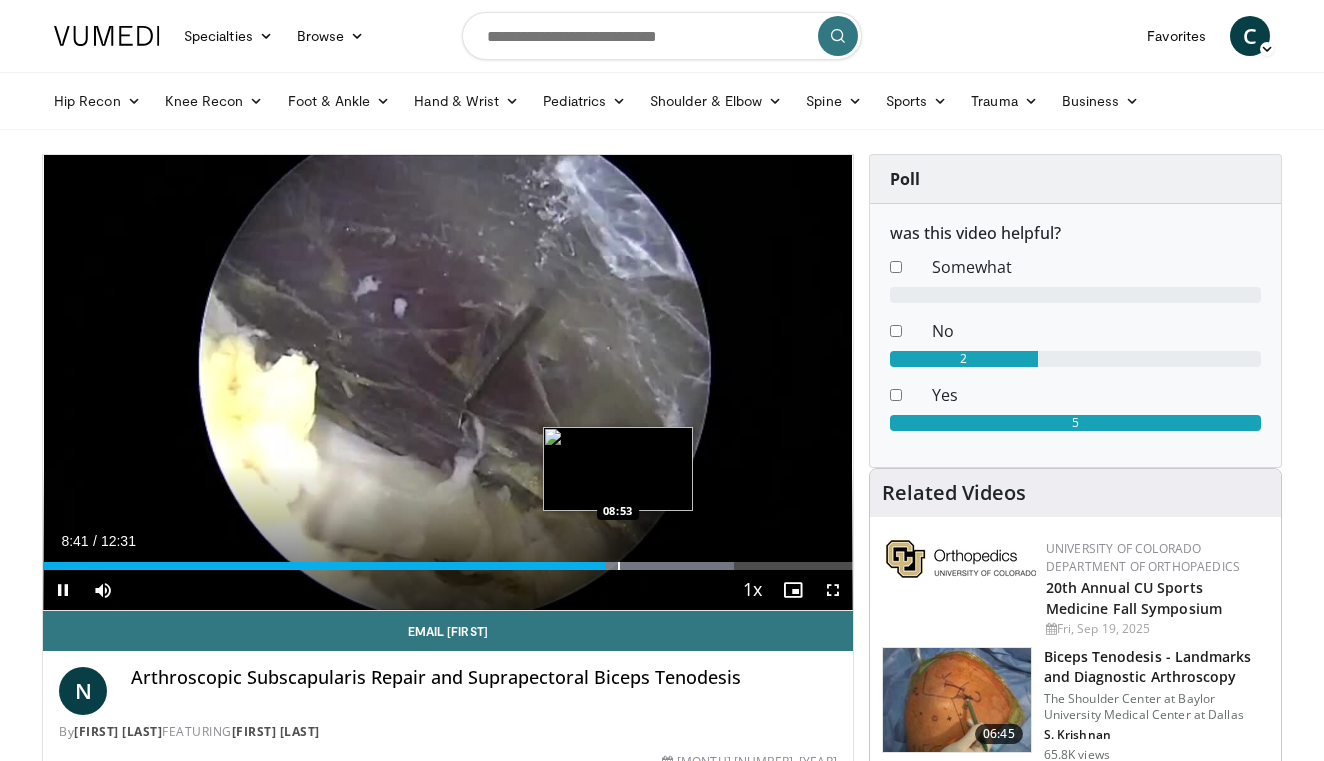 click at bounding box center [619, 566] 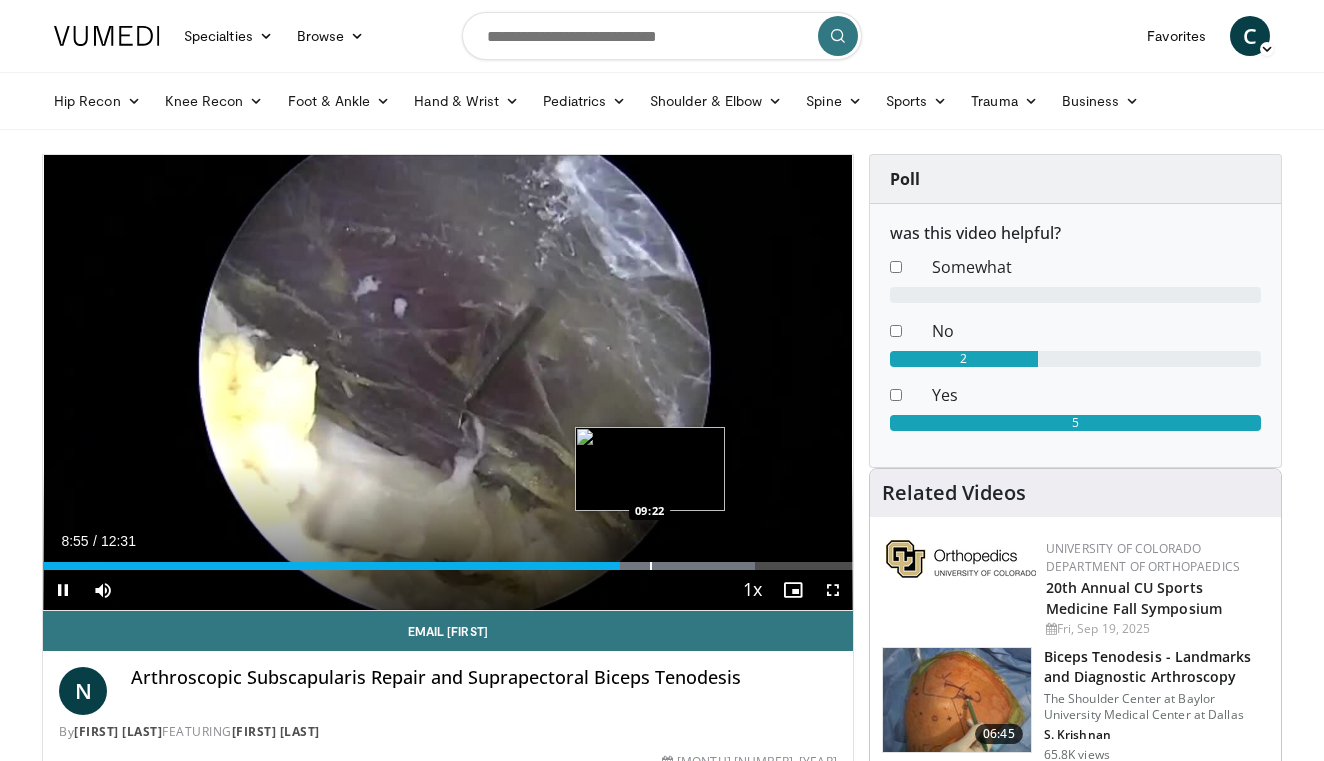 click at bounding box center (651, 566) 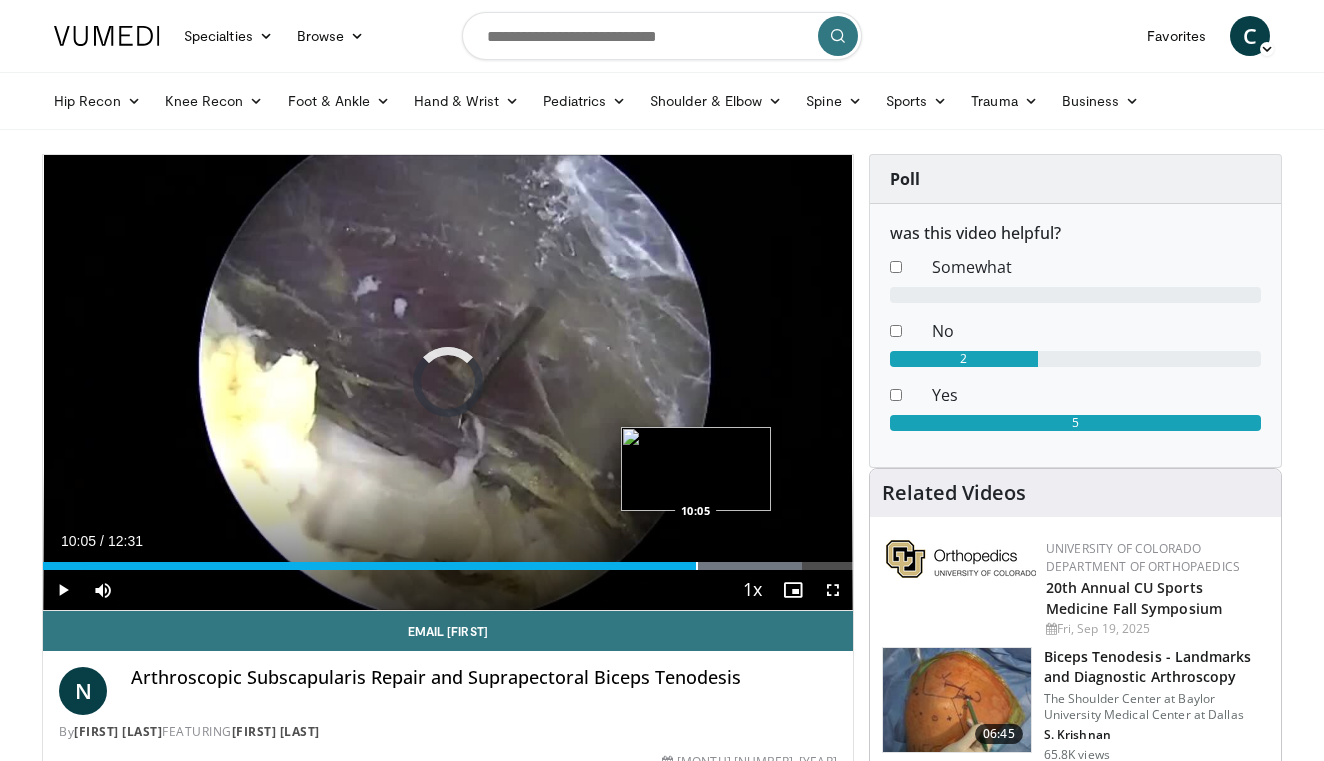 click at bounding box center (697, 566) 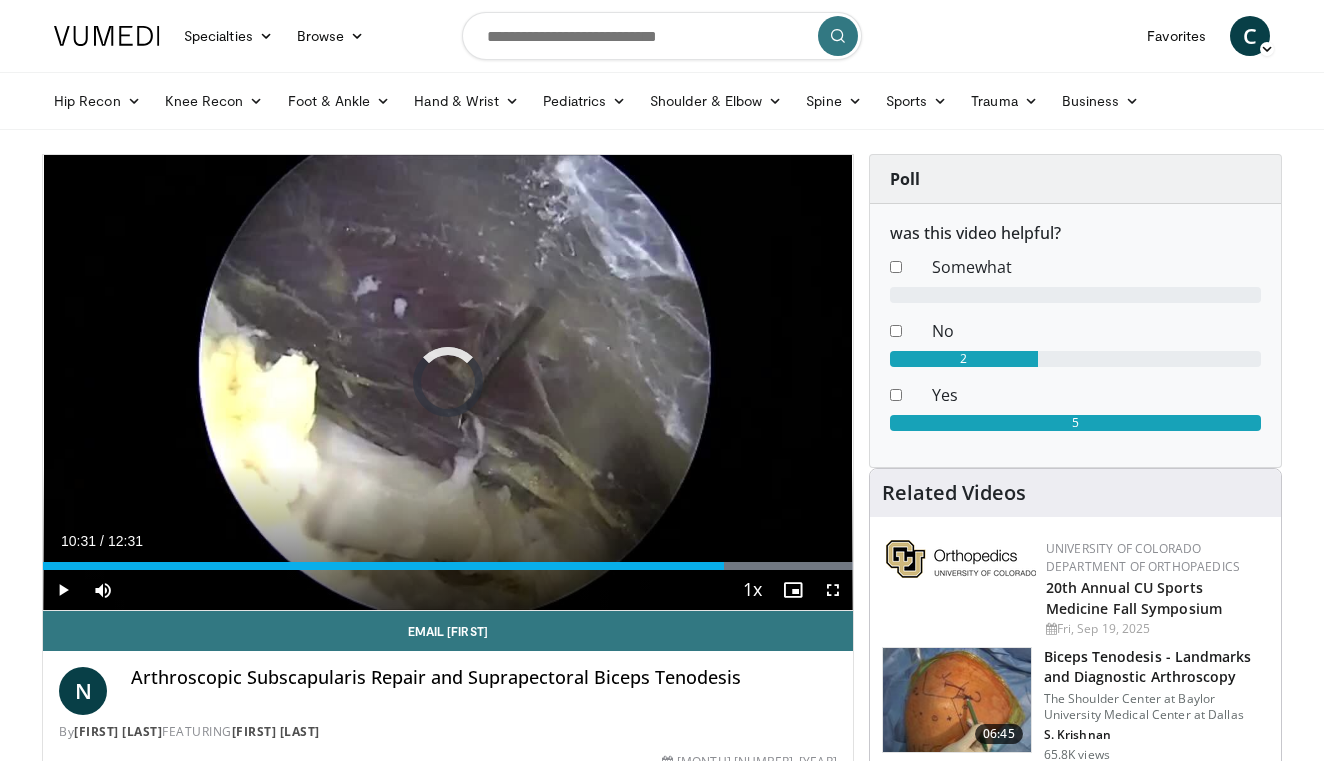 click at bounding box center [725, 566] 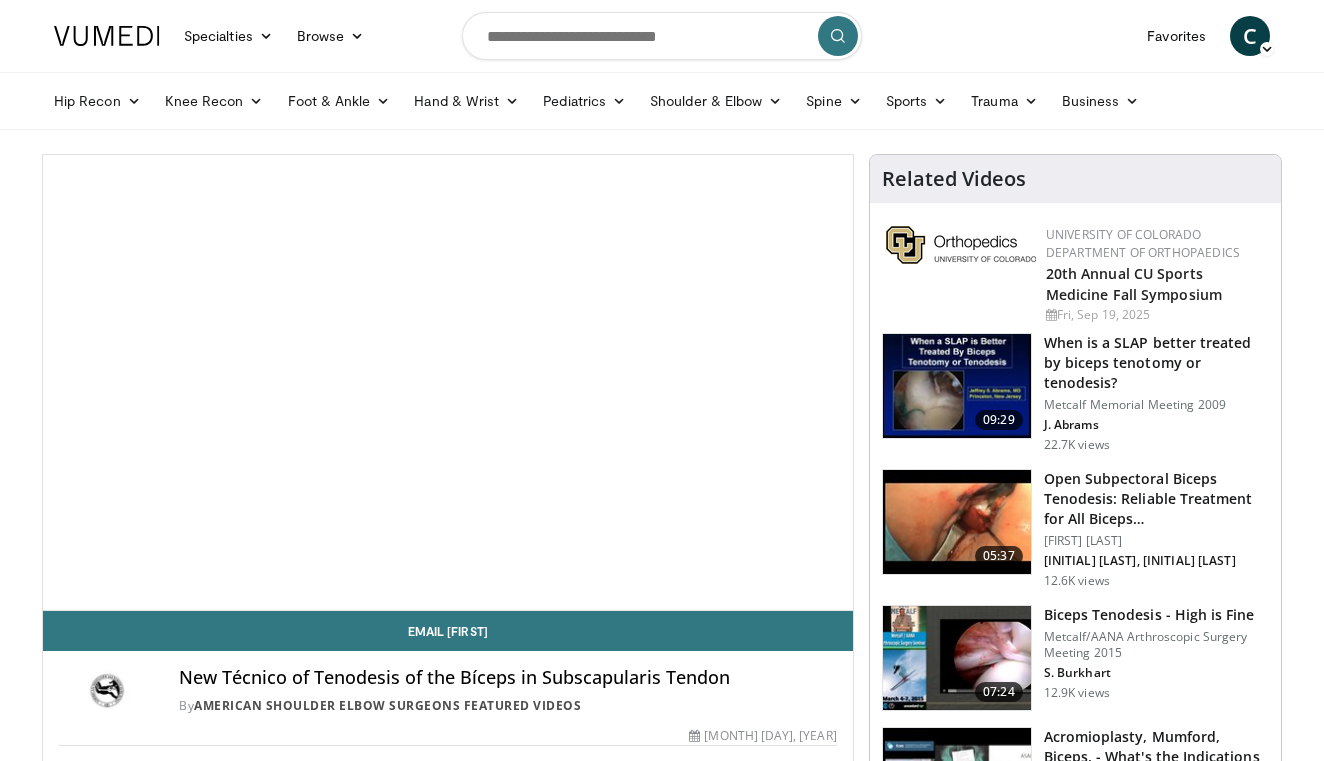 scroll, scrollTop: 0, scrollLeft: 0, axis: both 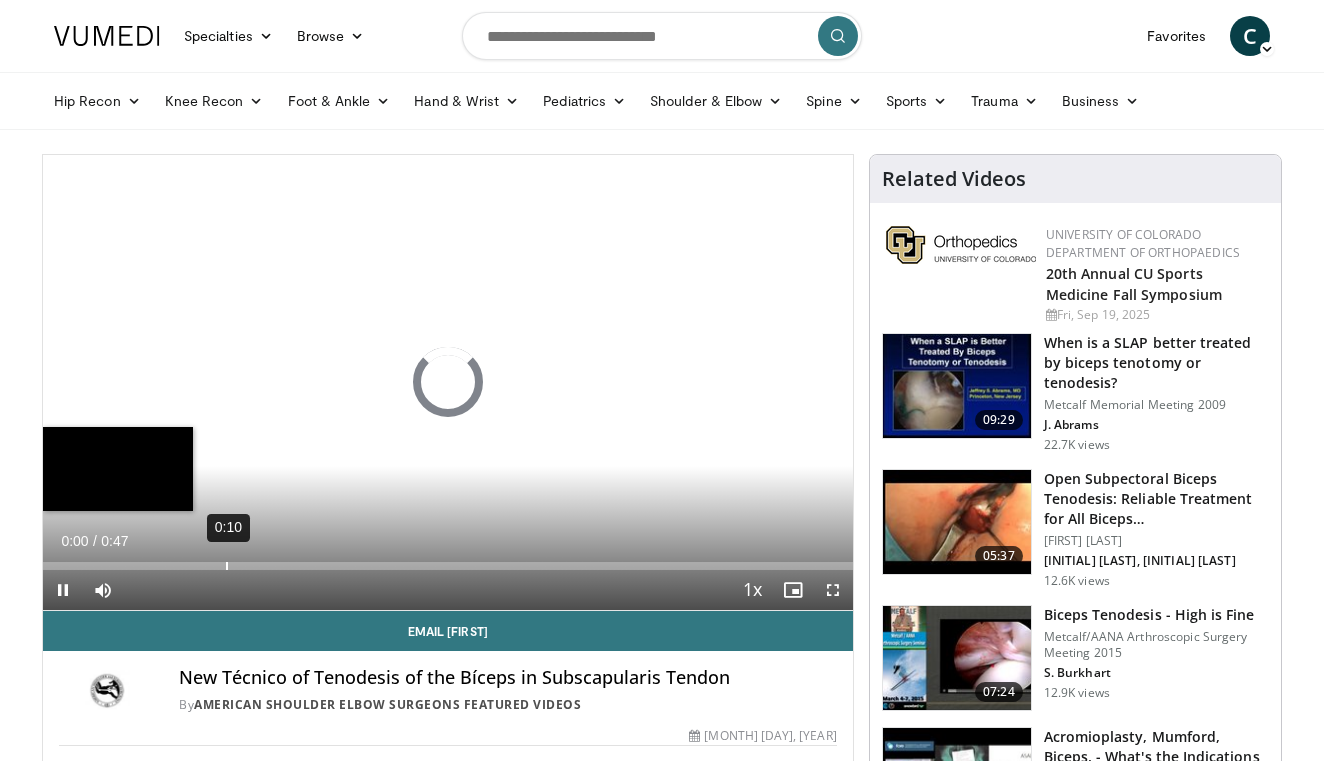 click on "0:10" at bounding box center (227, 566) 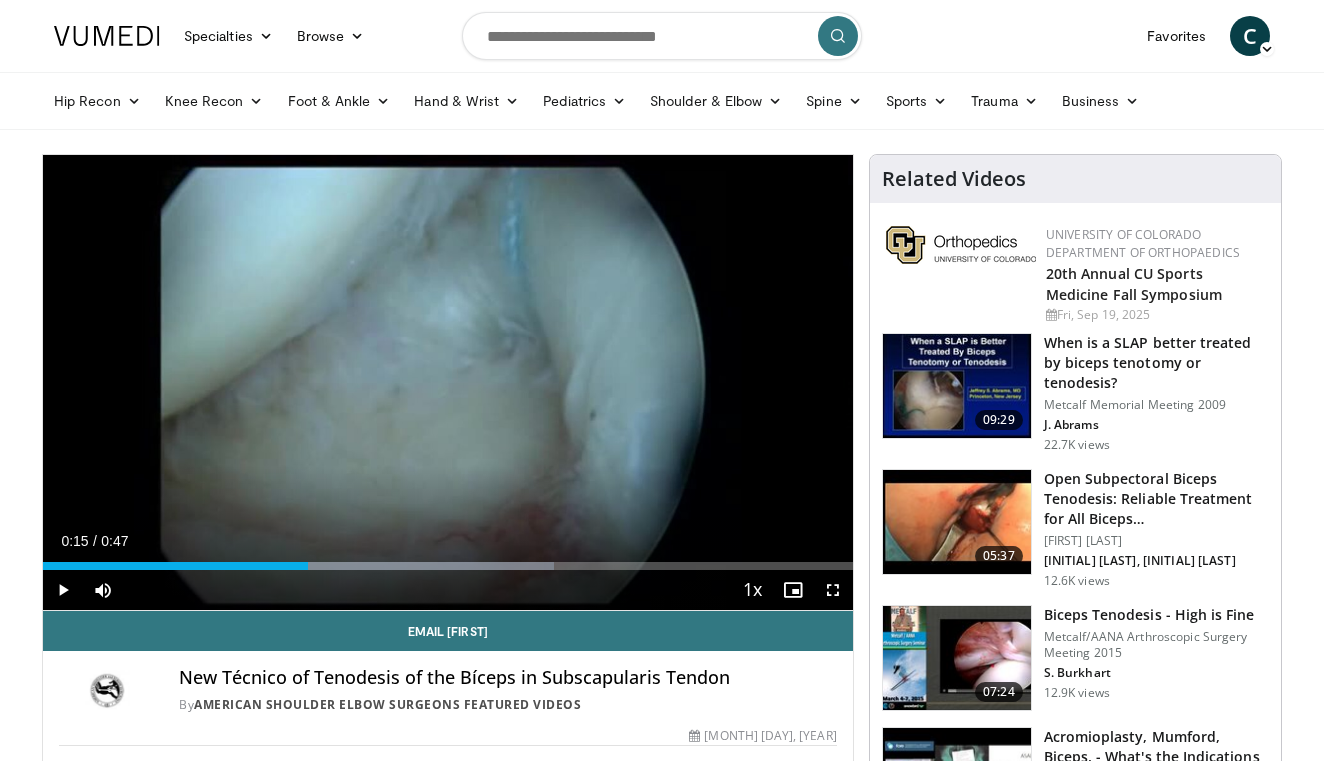 click at bounding box center (309, 566) 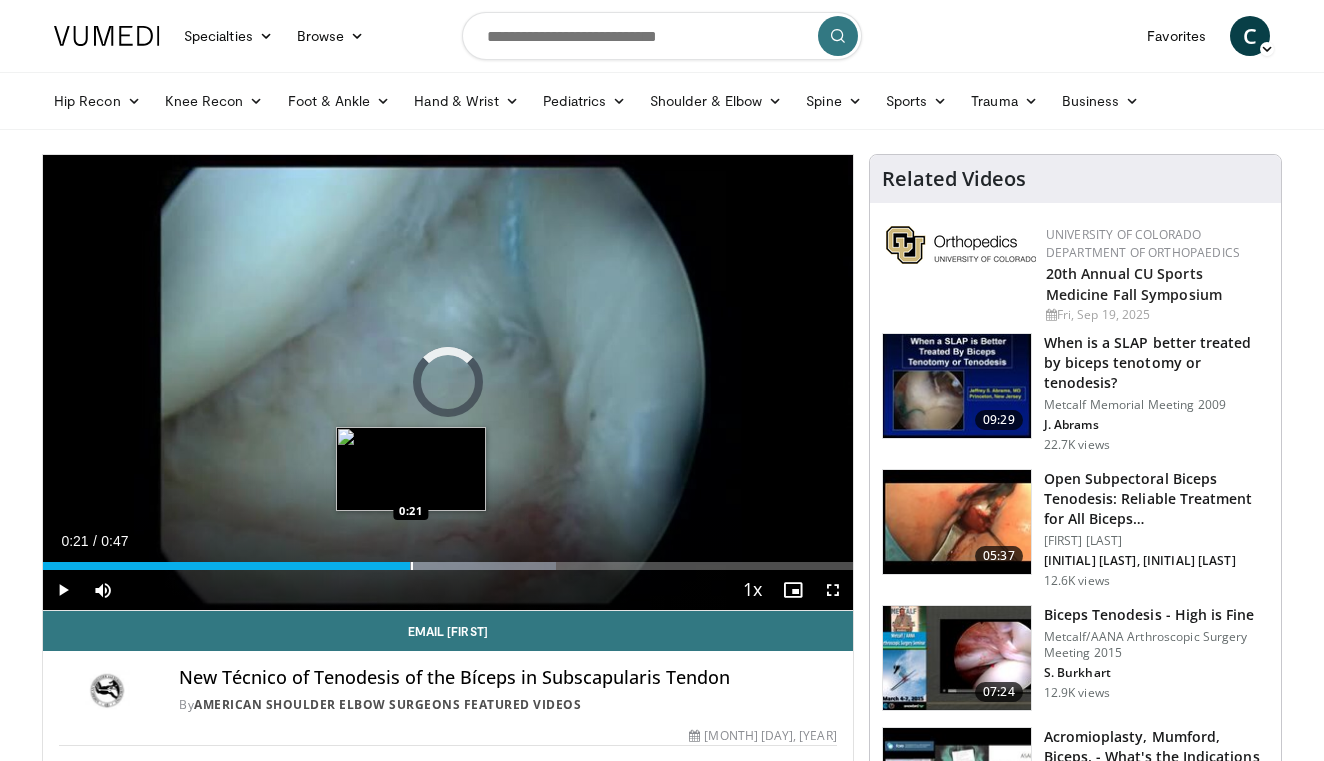 click at bounding box center [299, 566] 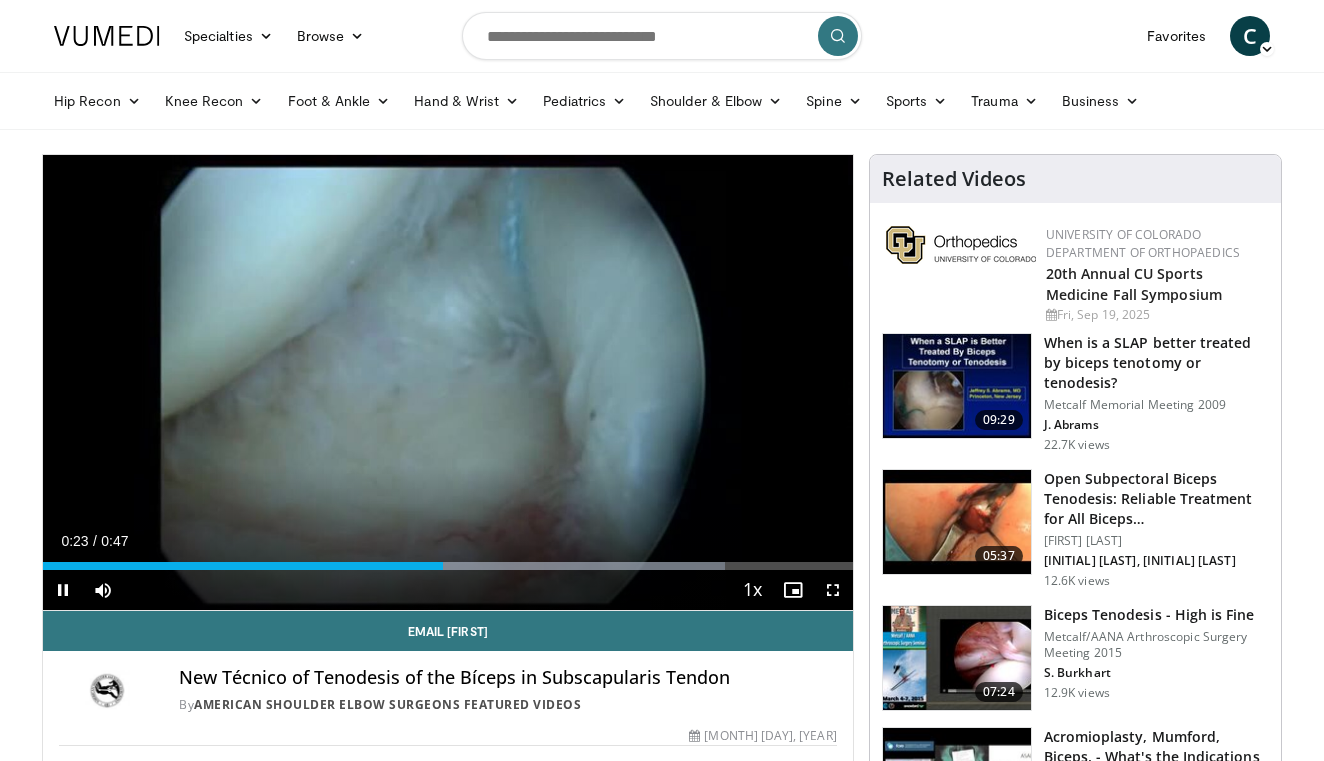 click on "Current Time  0:23 / Duration  0:47 Pause Skip Backward Skip Forward Mute Loaded :  84.21% 0:23 0:25 Stream Type  LIVE Seek to live, currently behind live LIVE   1x Playback Rate 0.5x 0.75x 1x , selected 1.25x 1.5x 1.75x 2x Chapters Chapters Descriptions descriptions off , selected Captions captions off , selected Audio Track Fullscreen Enable picture-in-picture mode" at bounding box center [448, 590] 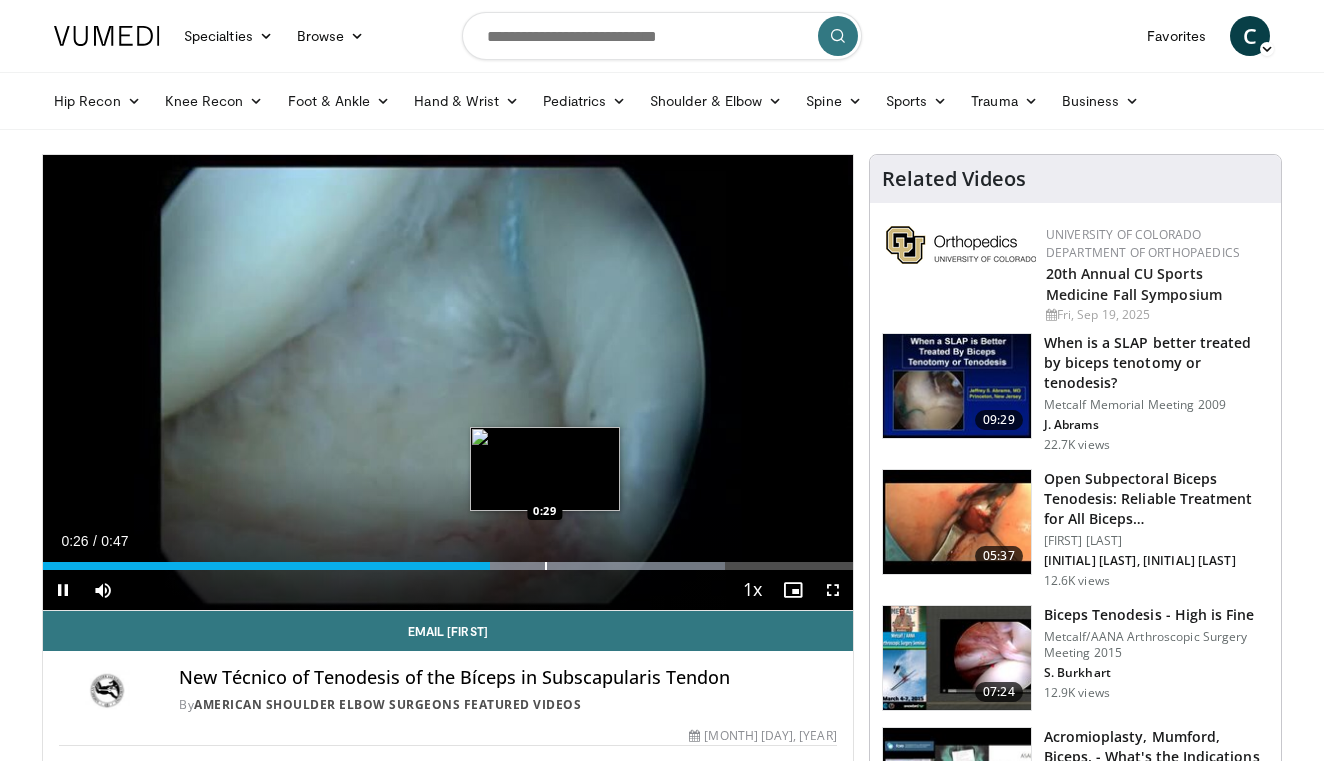 click at bounding box center (546, 566) 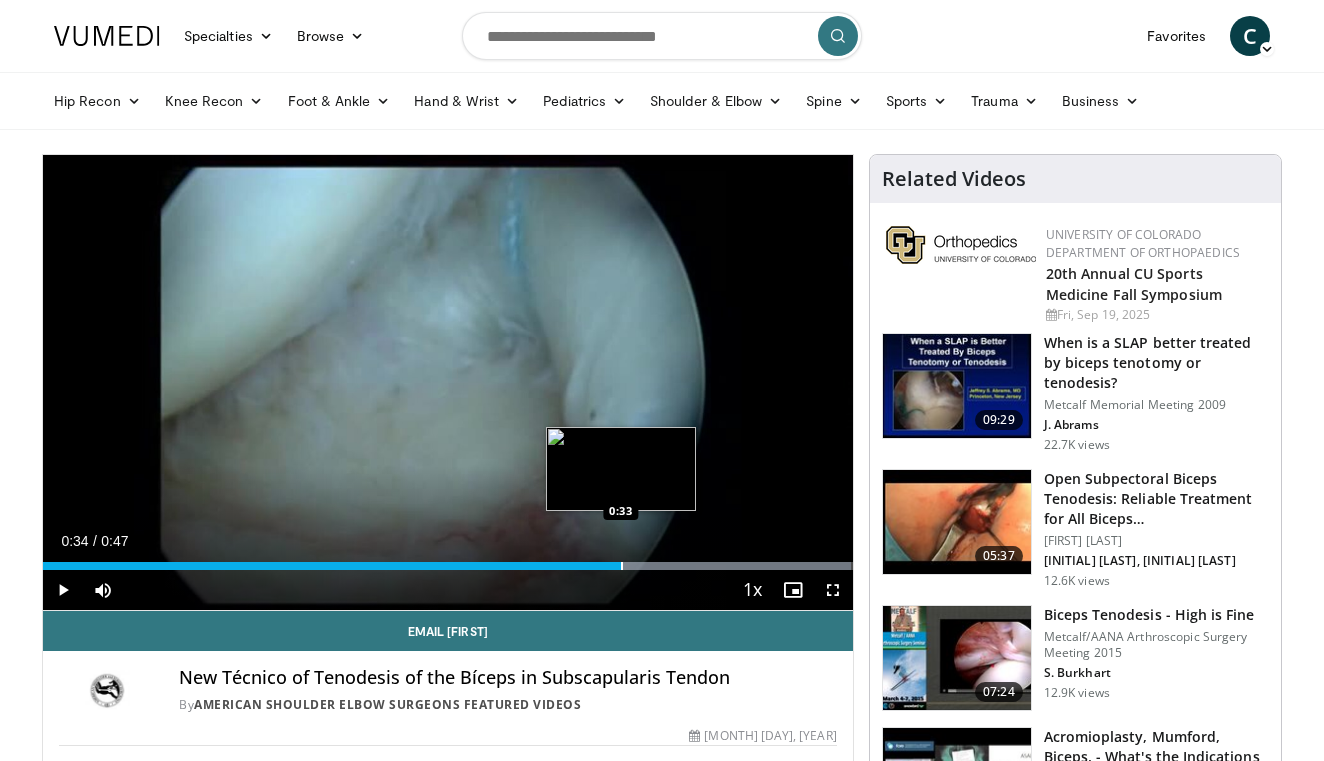 click at bounding box center [622, 566] 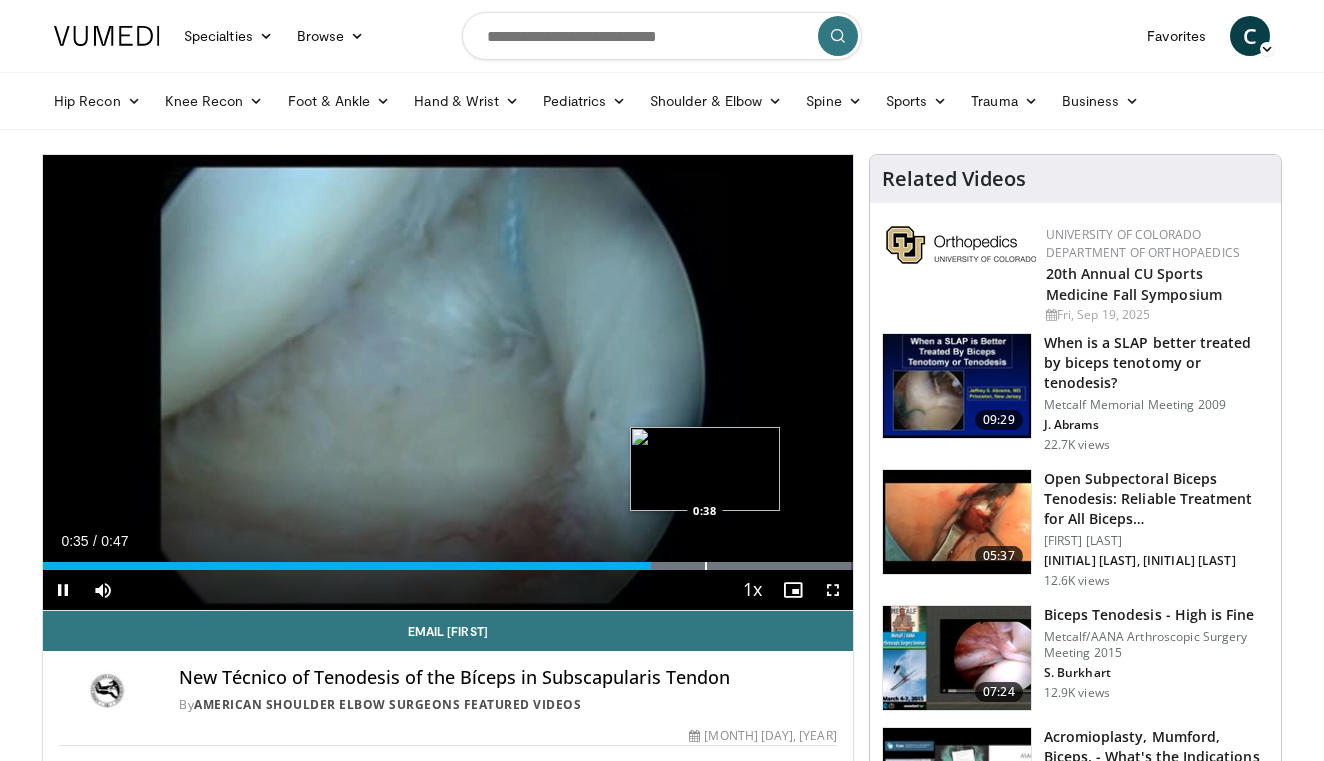 click at bounding box center (706, 566) 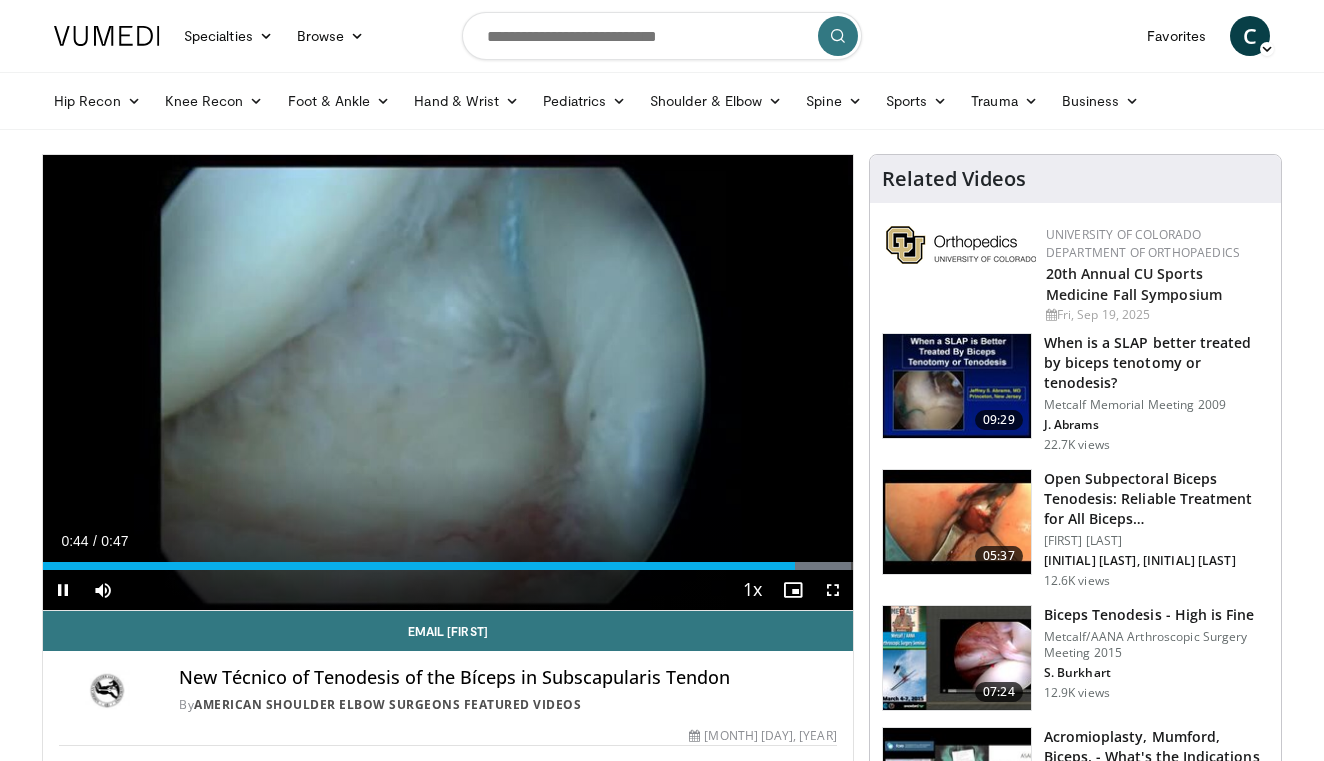 click at bounding box center [63, 590] 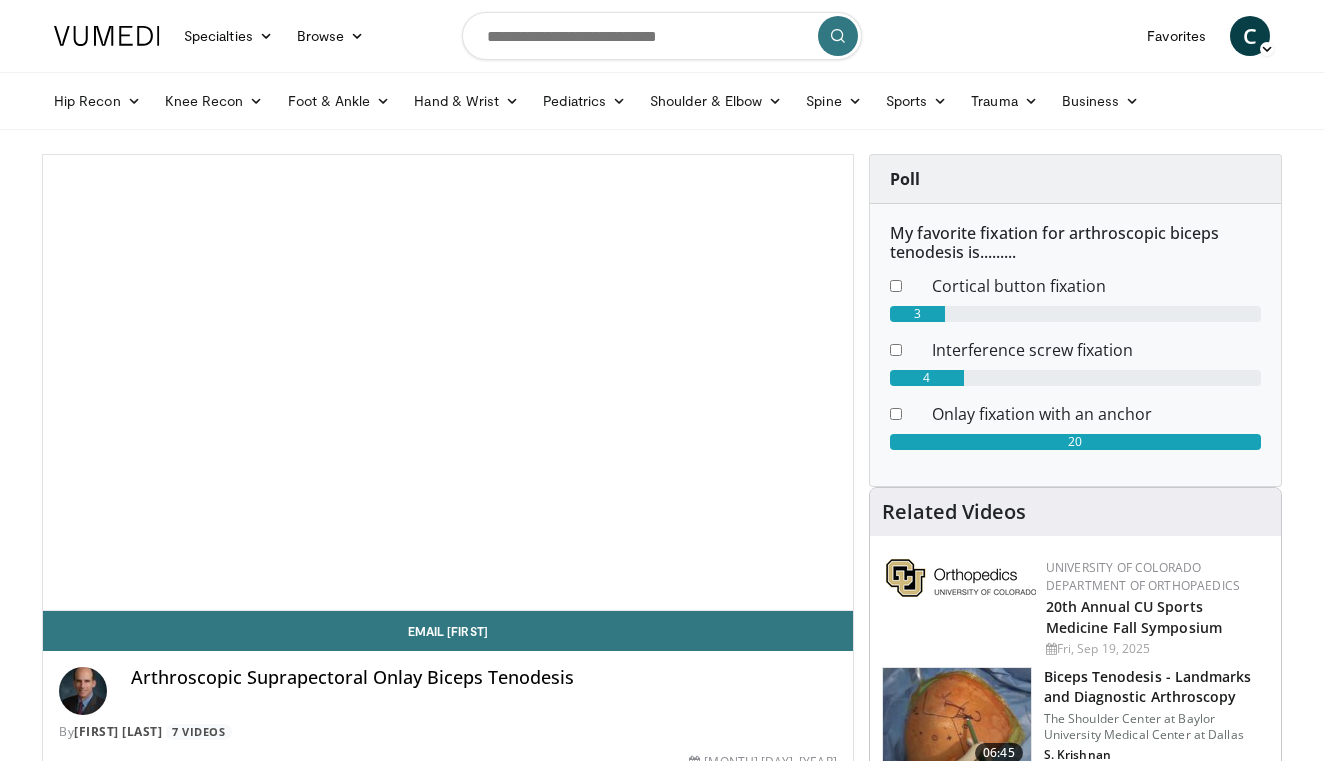 scroll, scrollTop: 0, scrollLeft: 0, axis: both 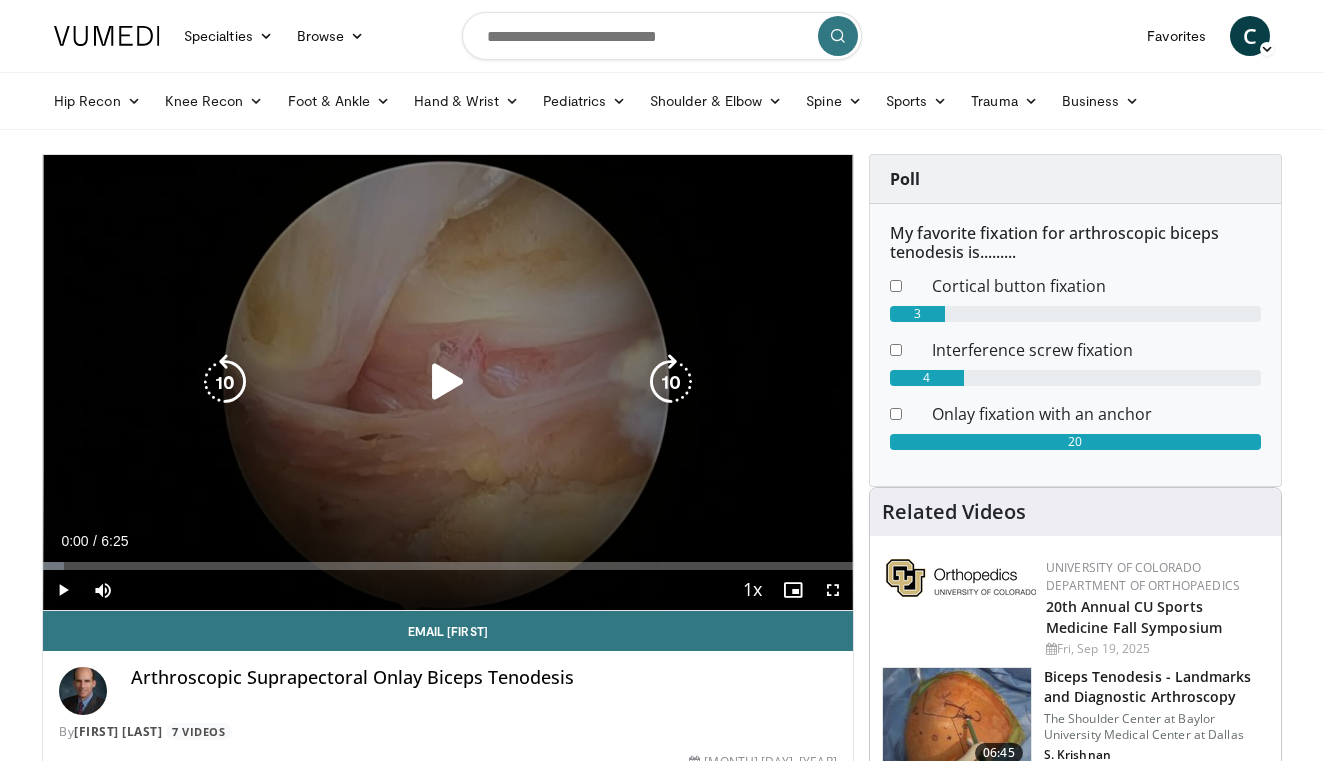click at bounding box center (448, 382) 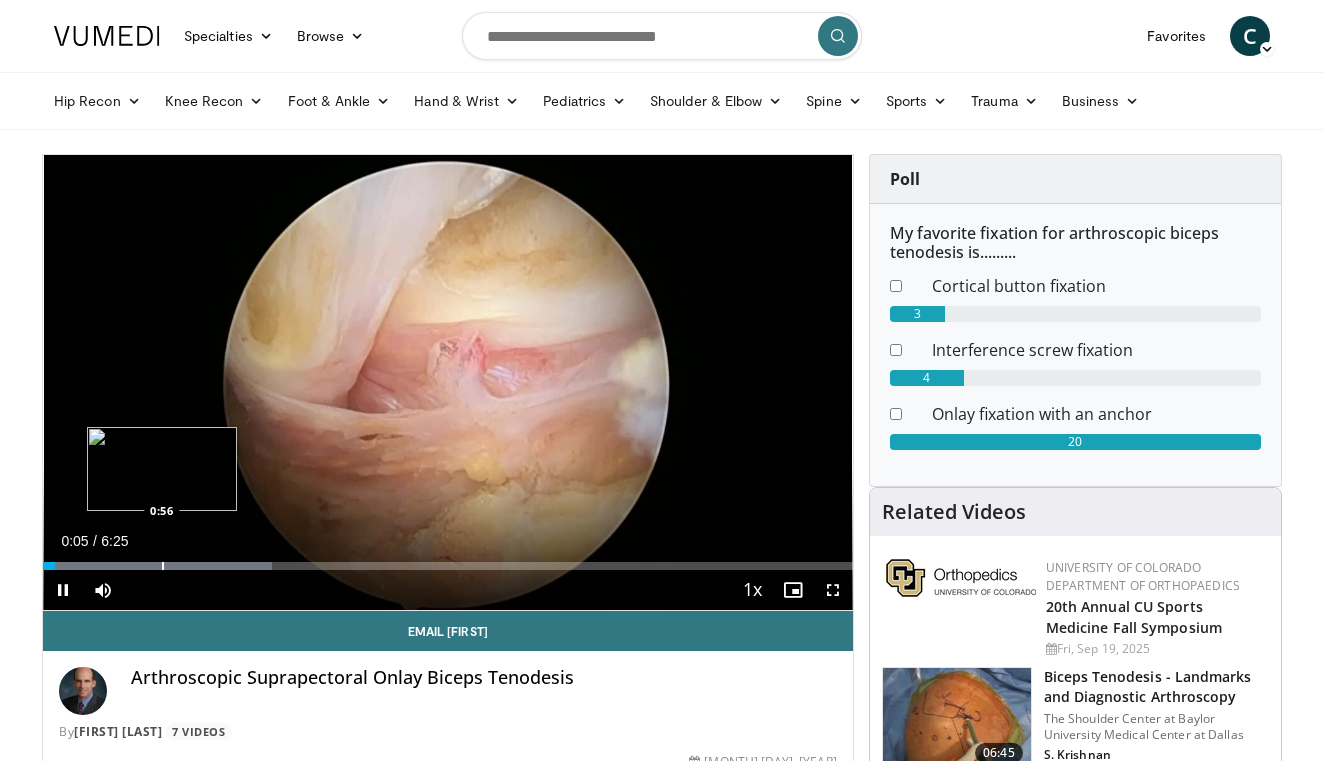 click at bounding box center [163, 566] 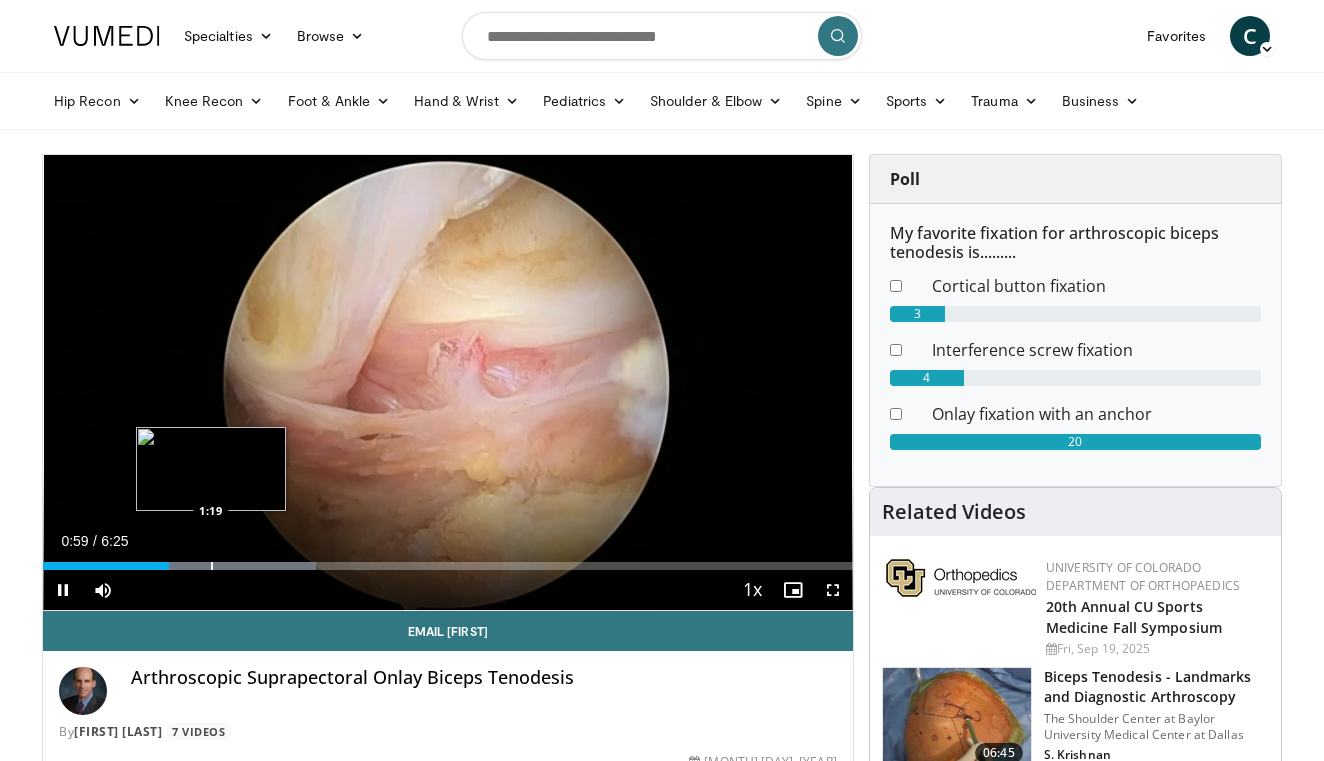 click at bounding box center [212, 566] 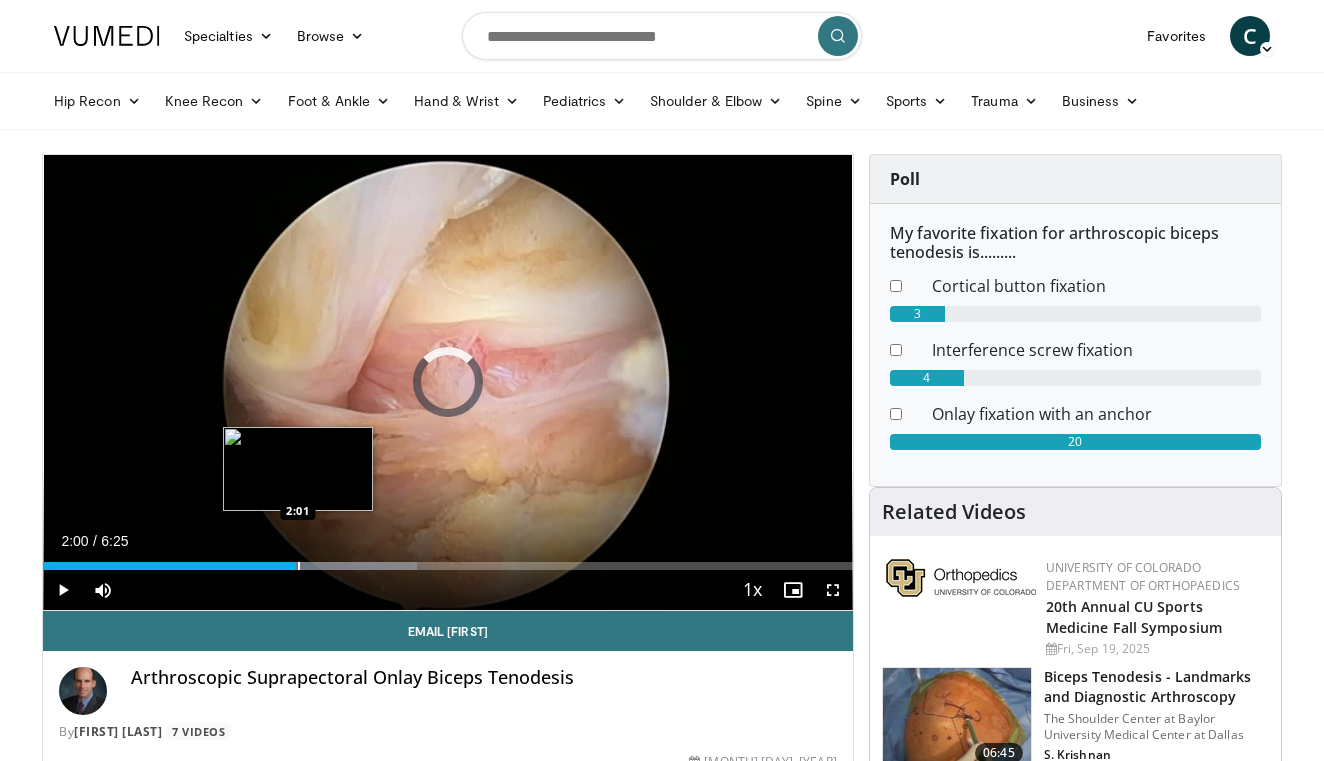 click at bounding box center [284, 566] 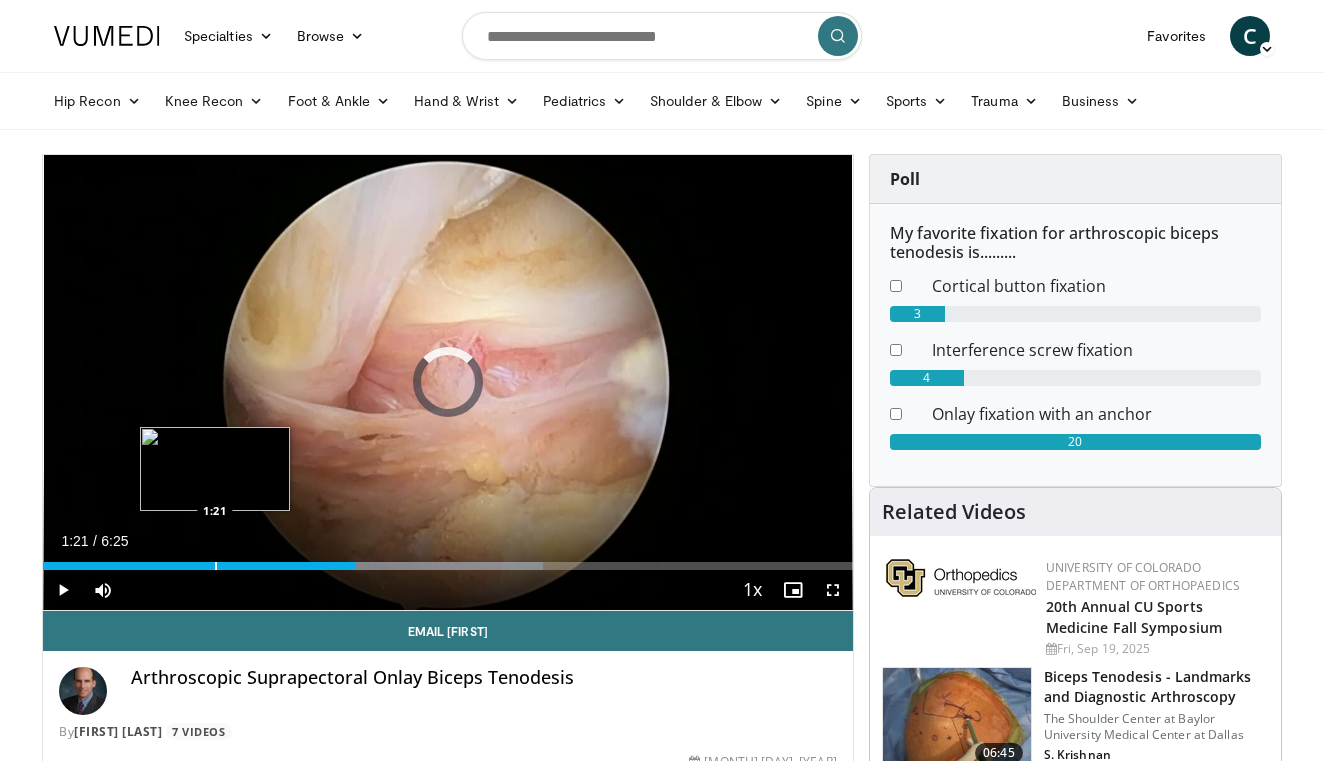 click at bounding box center [216, 566] 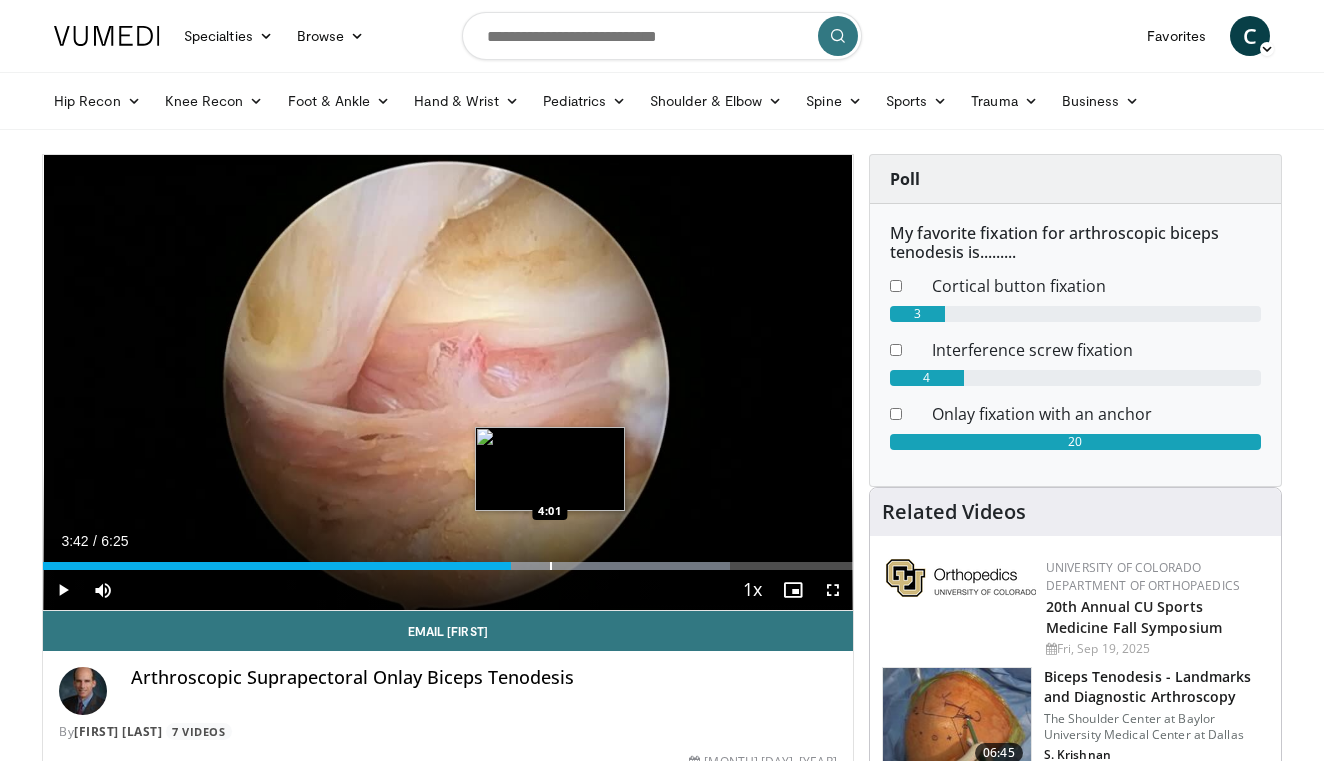 click on "Loaded :  84.88% 3:42 4:01" at bounding box center (448, 560) 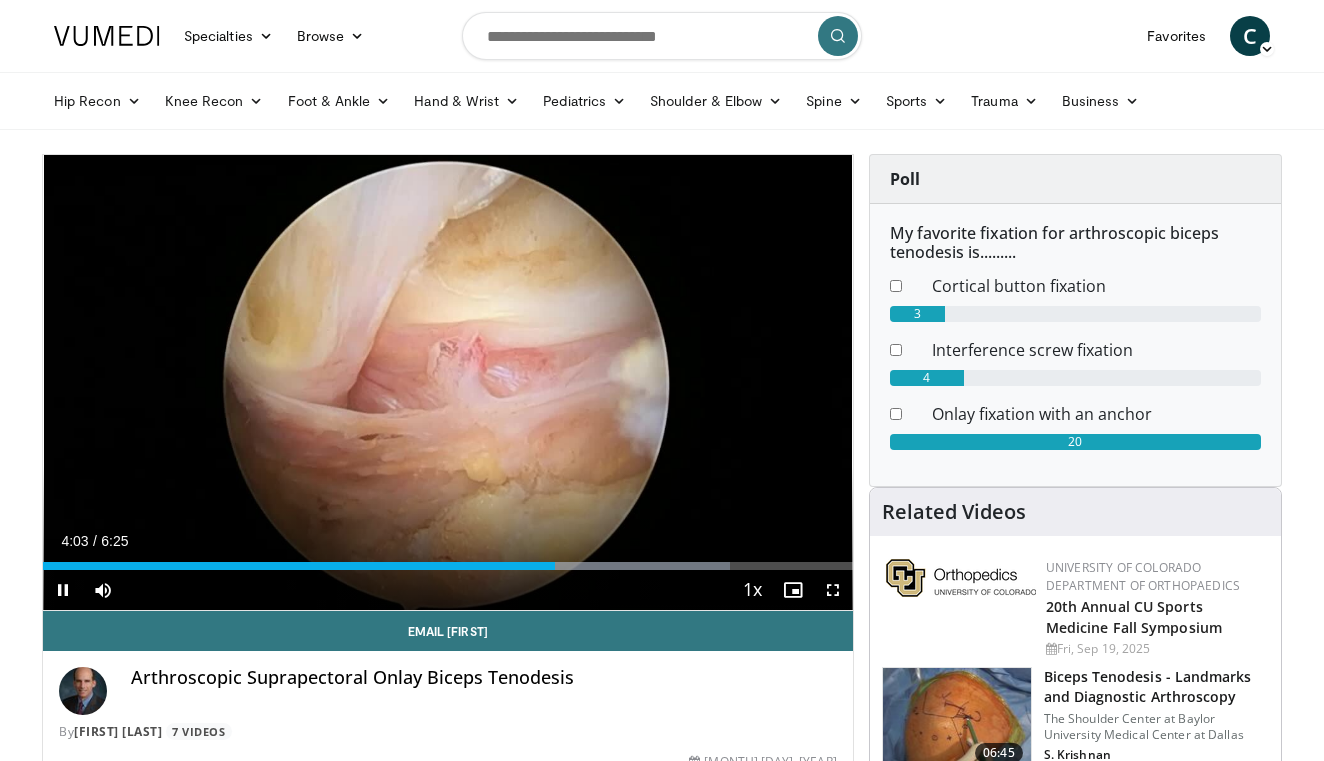 click at bounding box center (63, 590) 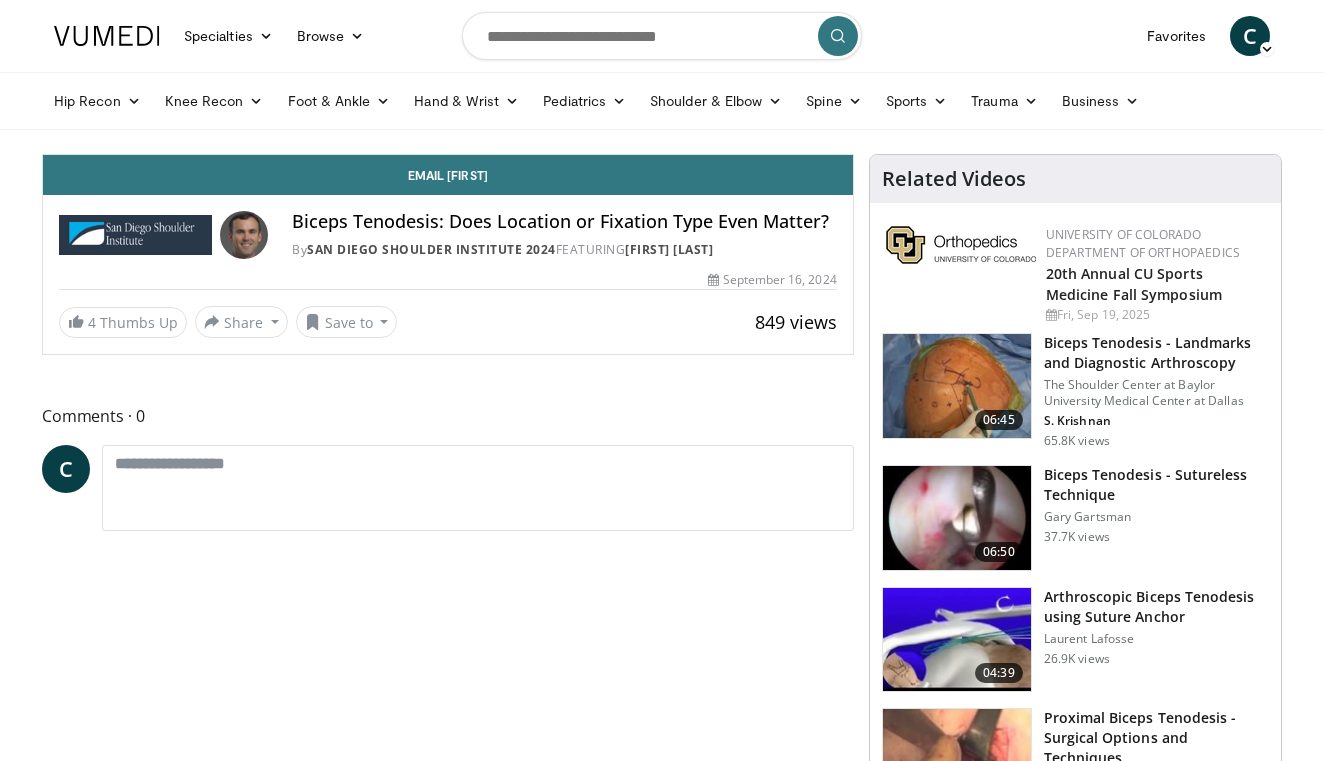 scroll, scrollTop: 0, scrollLeft: 0, axis: both 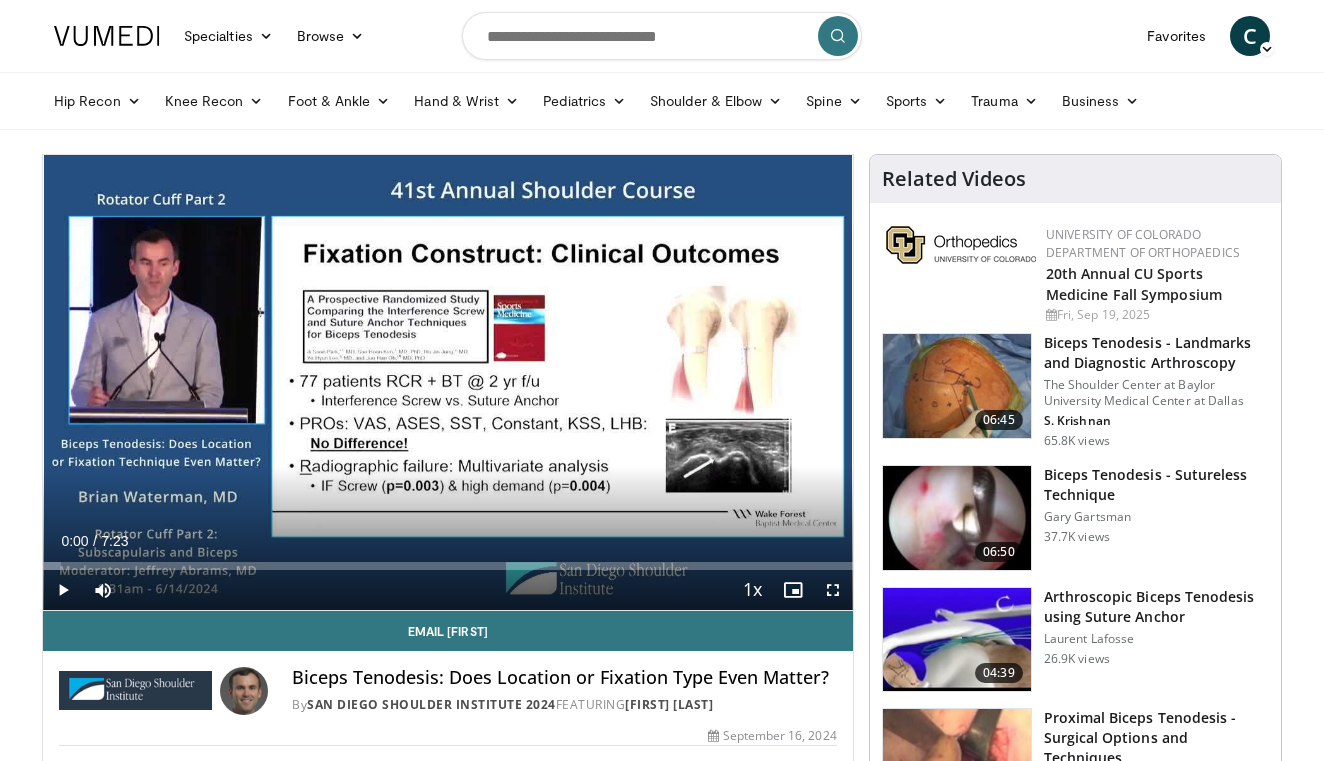 click at bounding box center [63, 590] 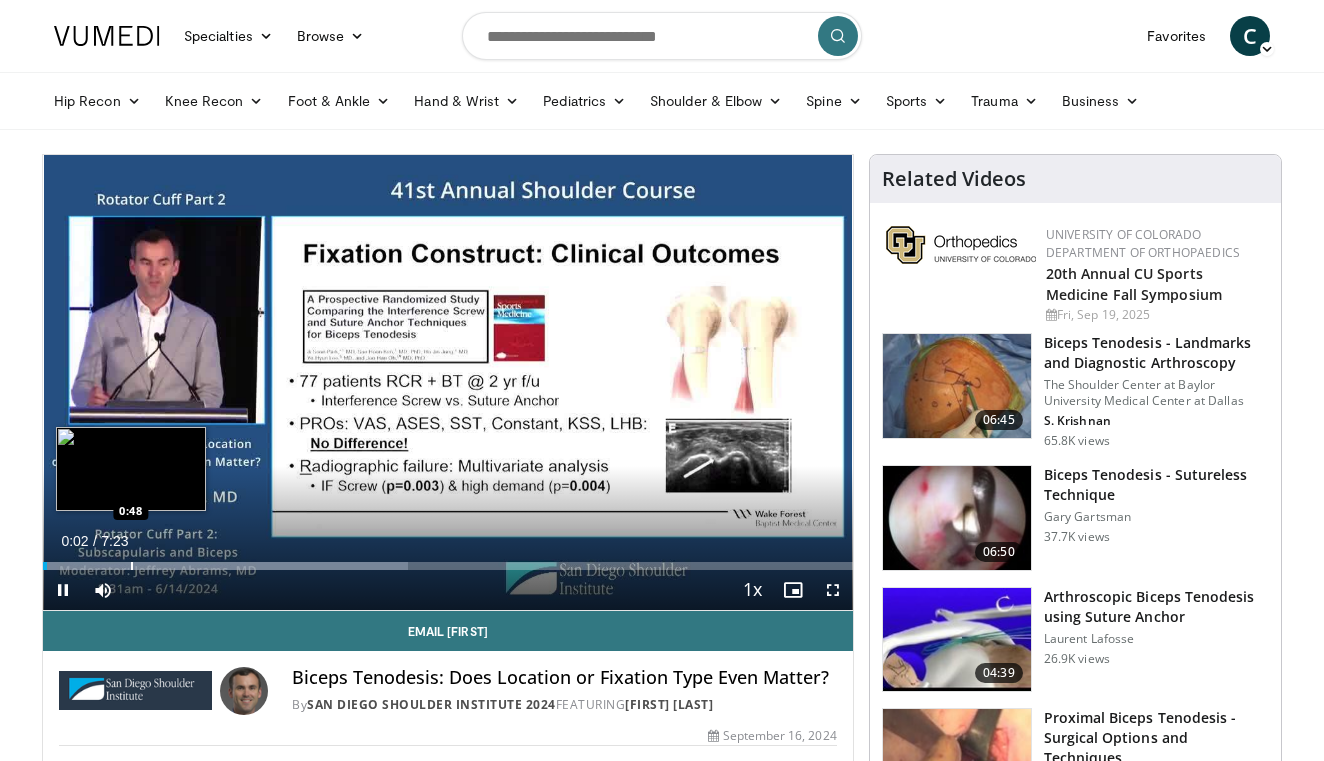 click at bounding box center (132, 566) 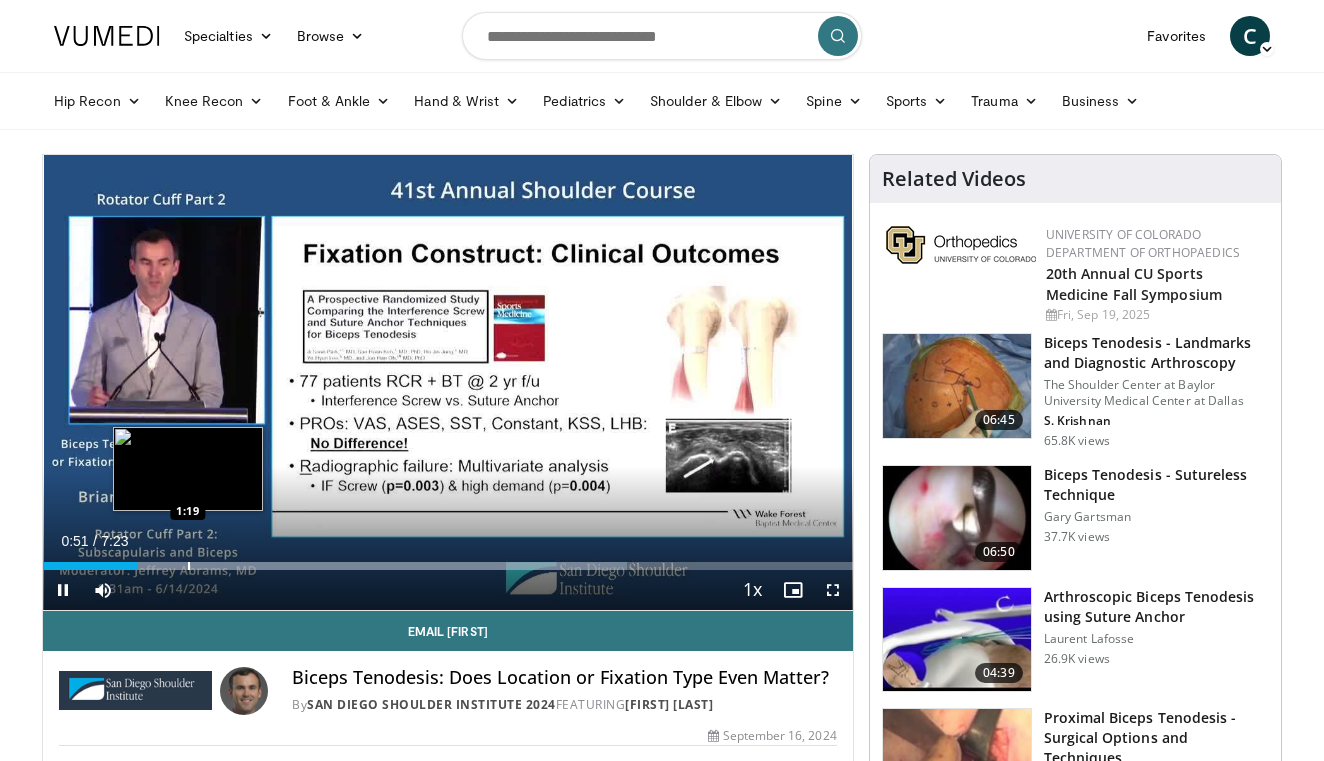 click at bounding box center [189, 566] 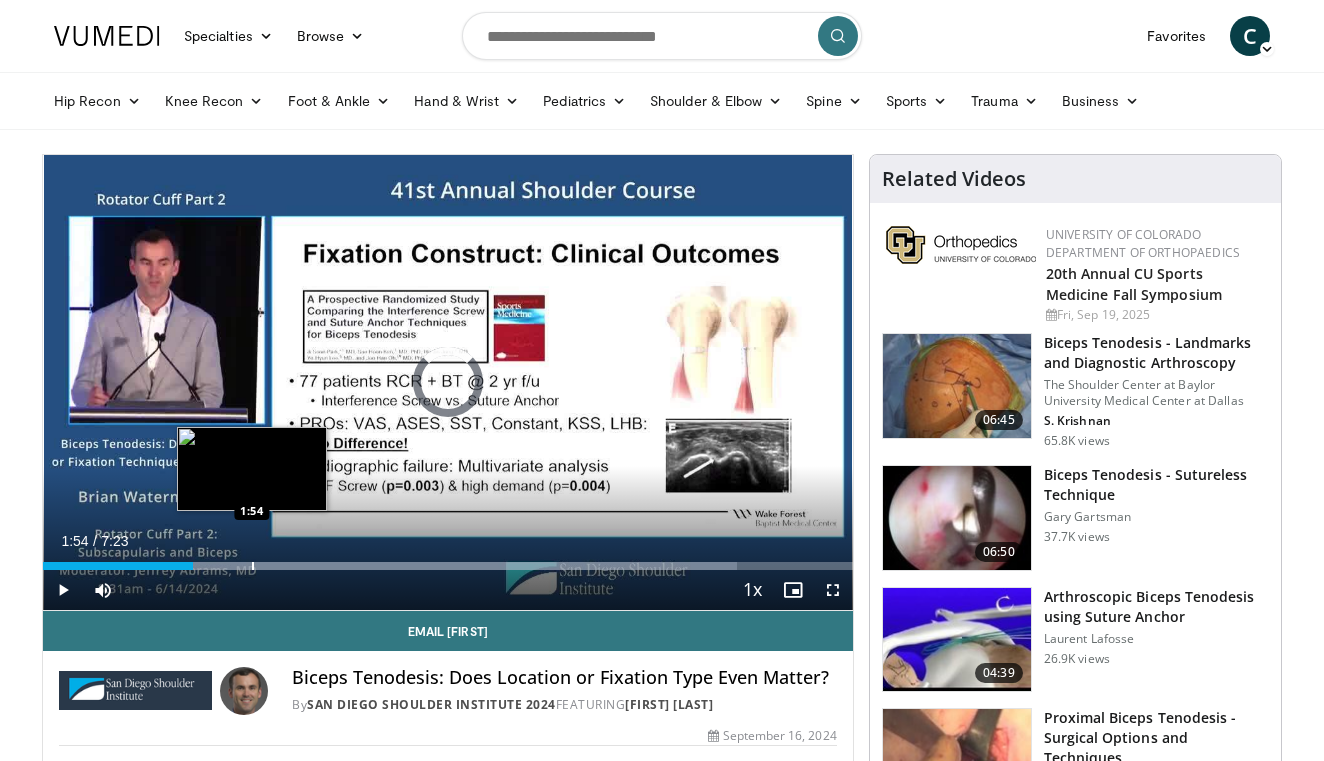 click at bounding box center [253, 566] 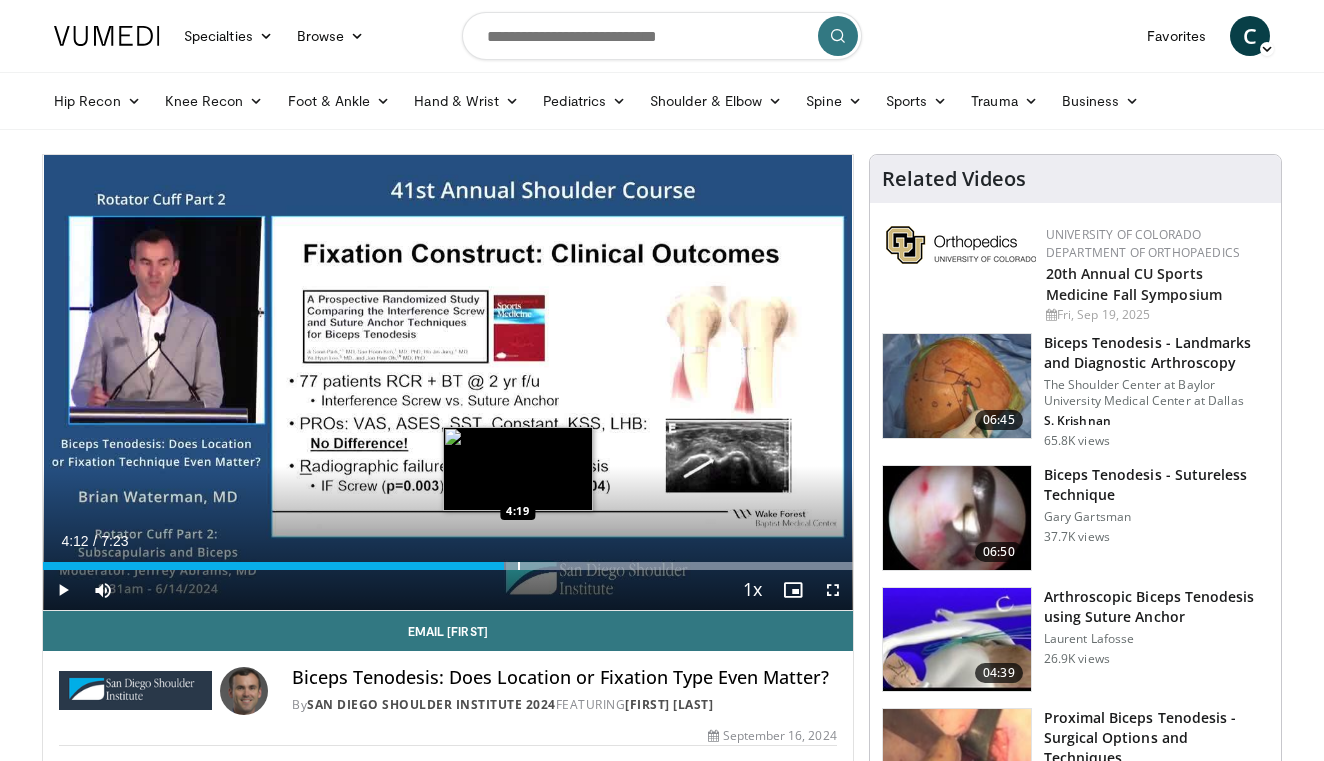 click at bounding box center [519, 566] 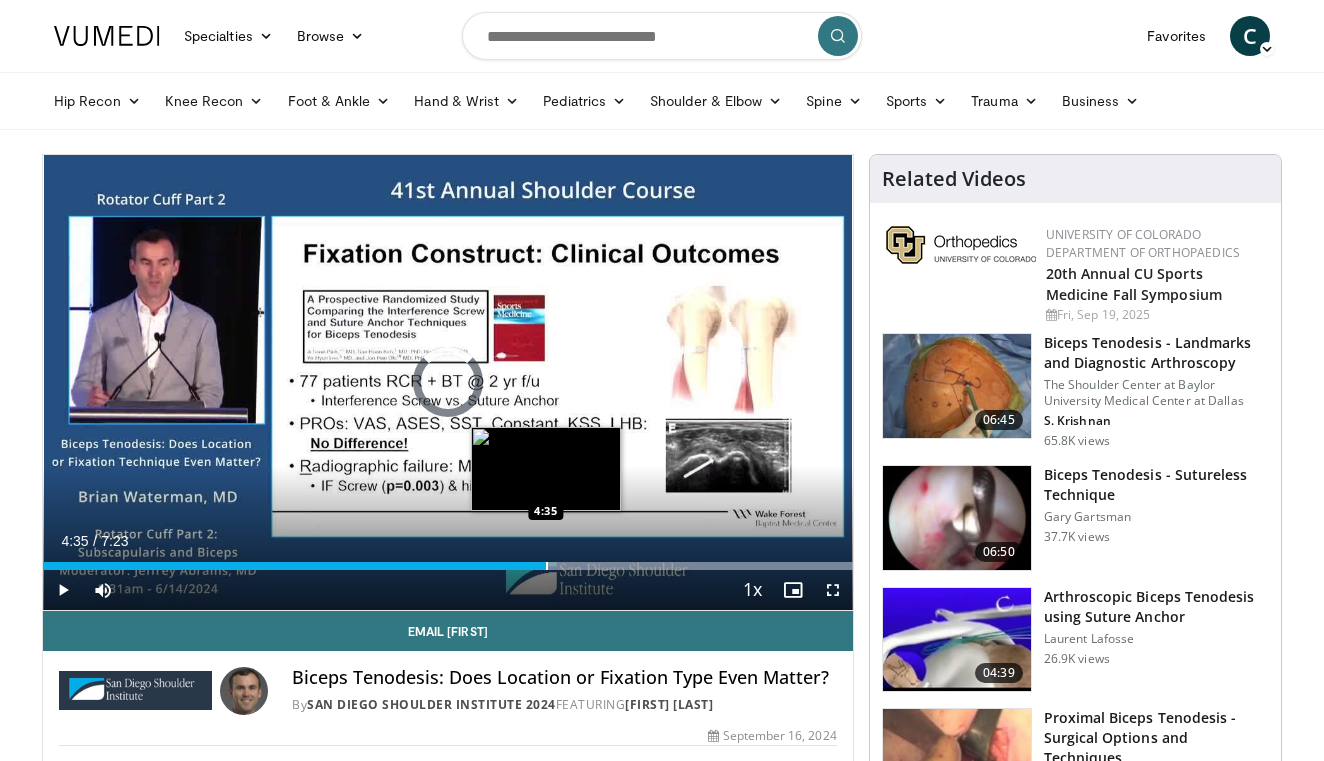 click at bounding box center [547, 566] 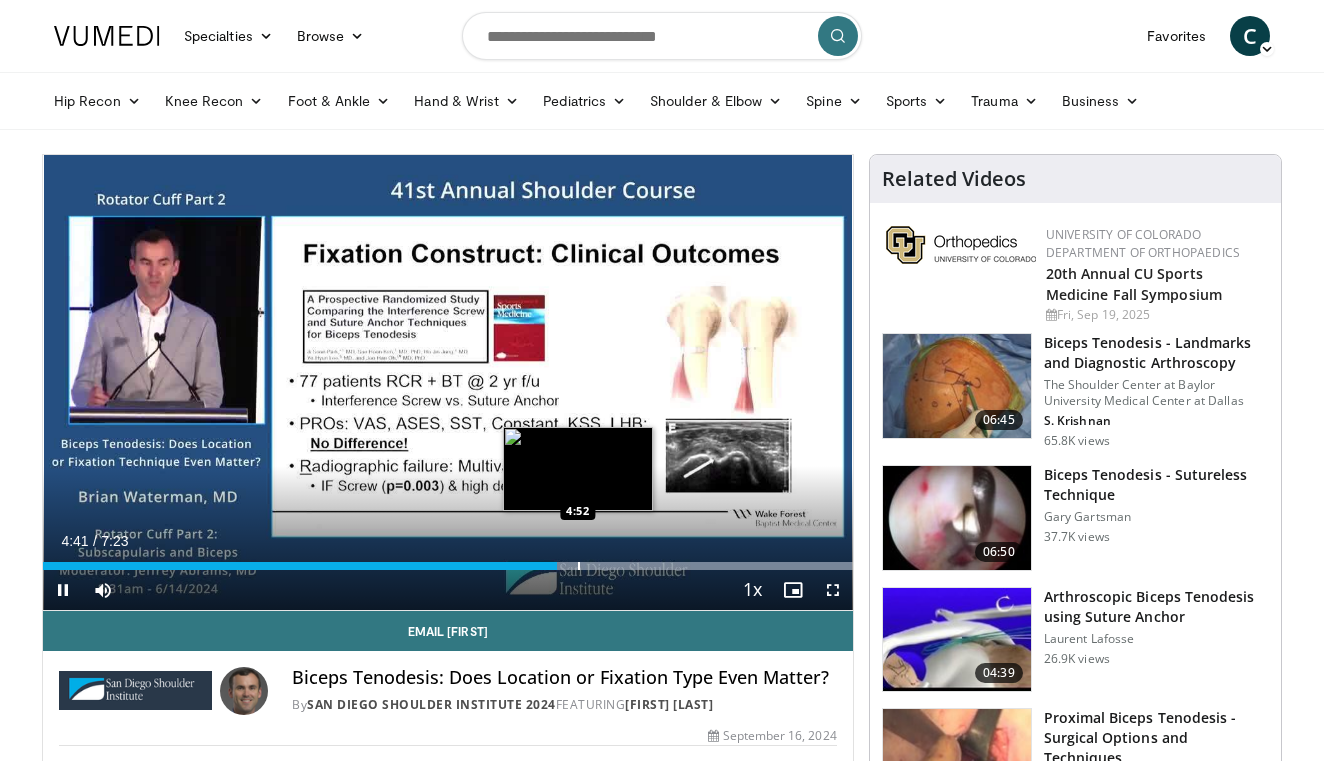 click at bounding box center [447, 566] 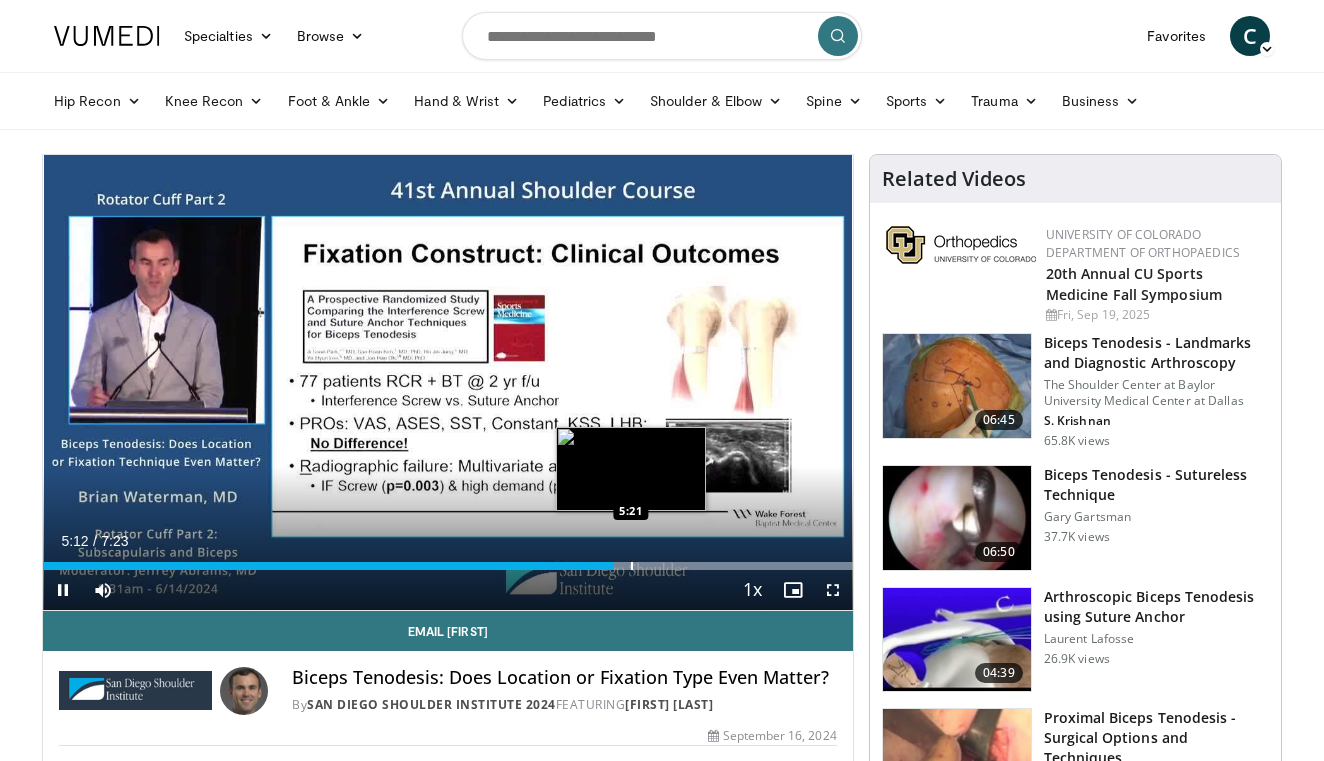 click at bounding box center [632, 566] 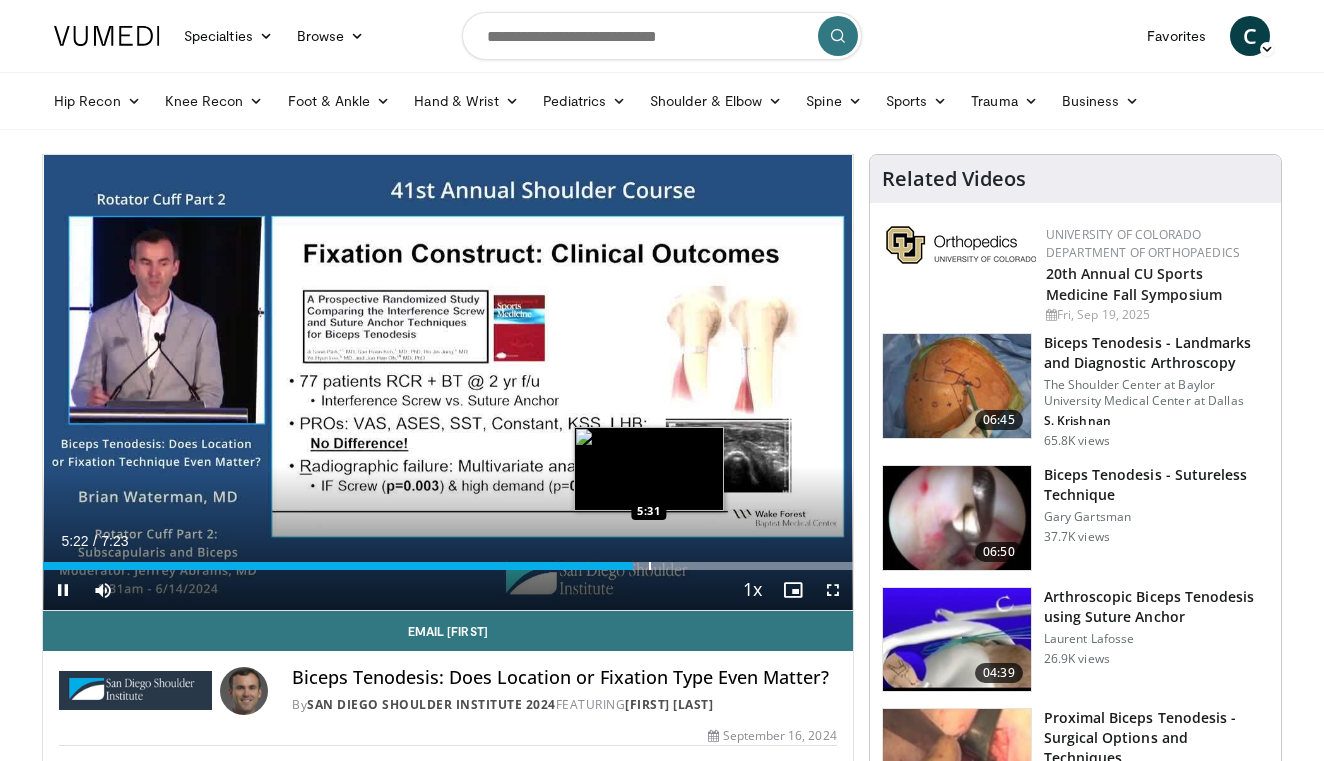 click at bounding box center (650, 566) 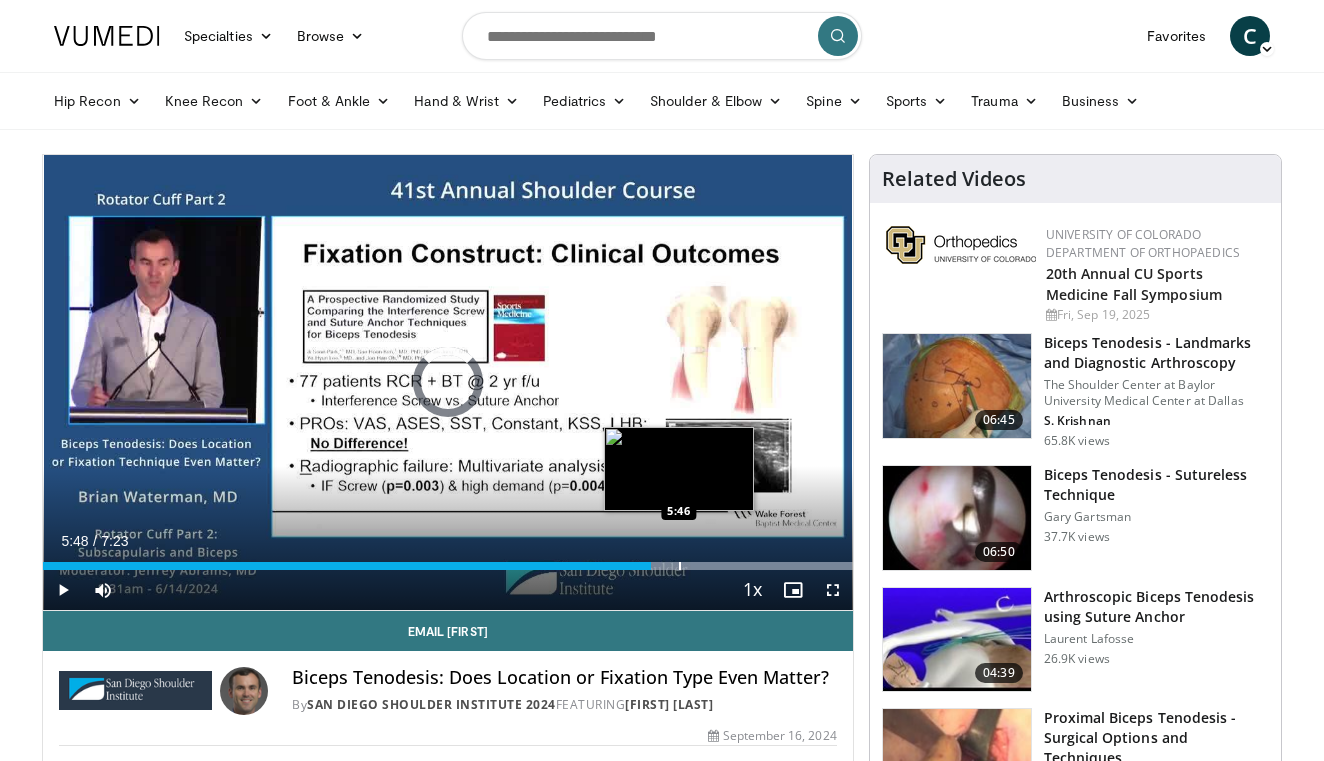 click at bounding box center (680, 566) 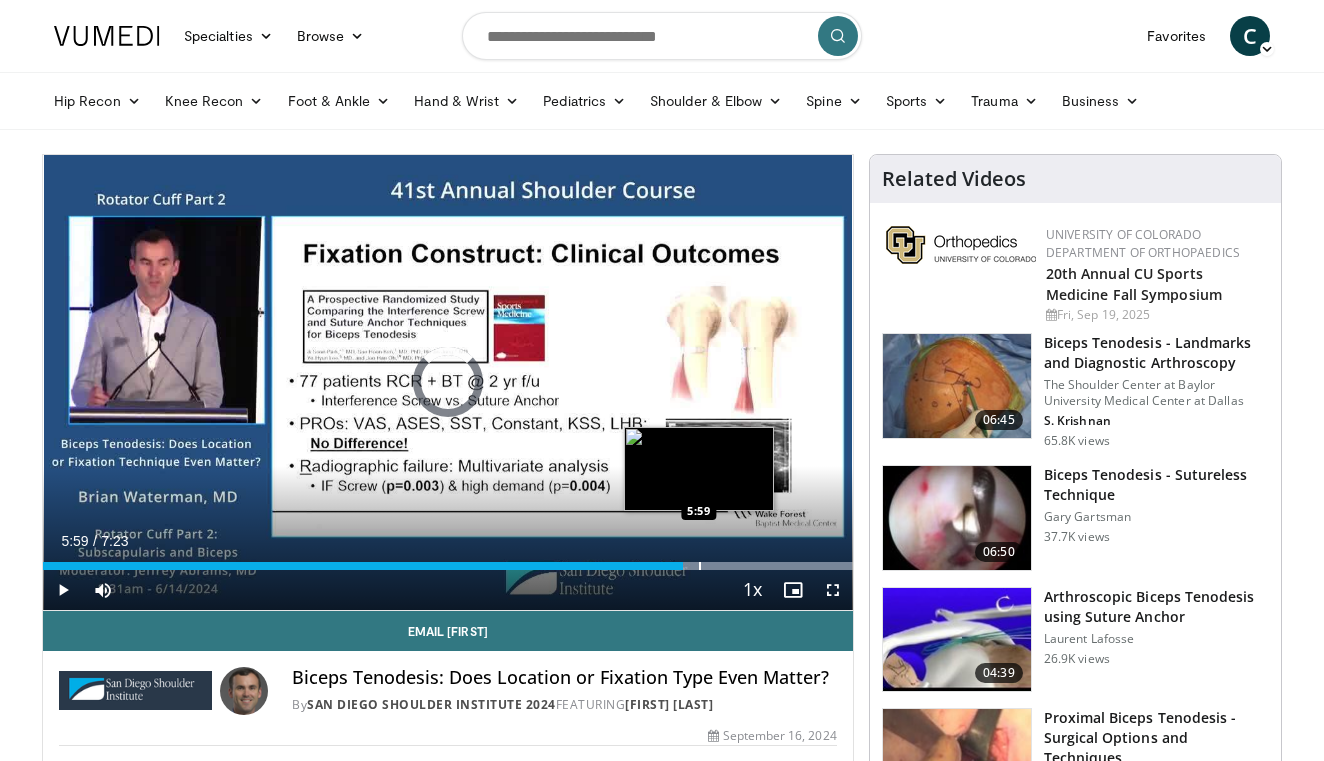 click at bounding box center (700, 566) 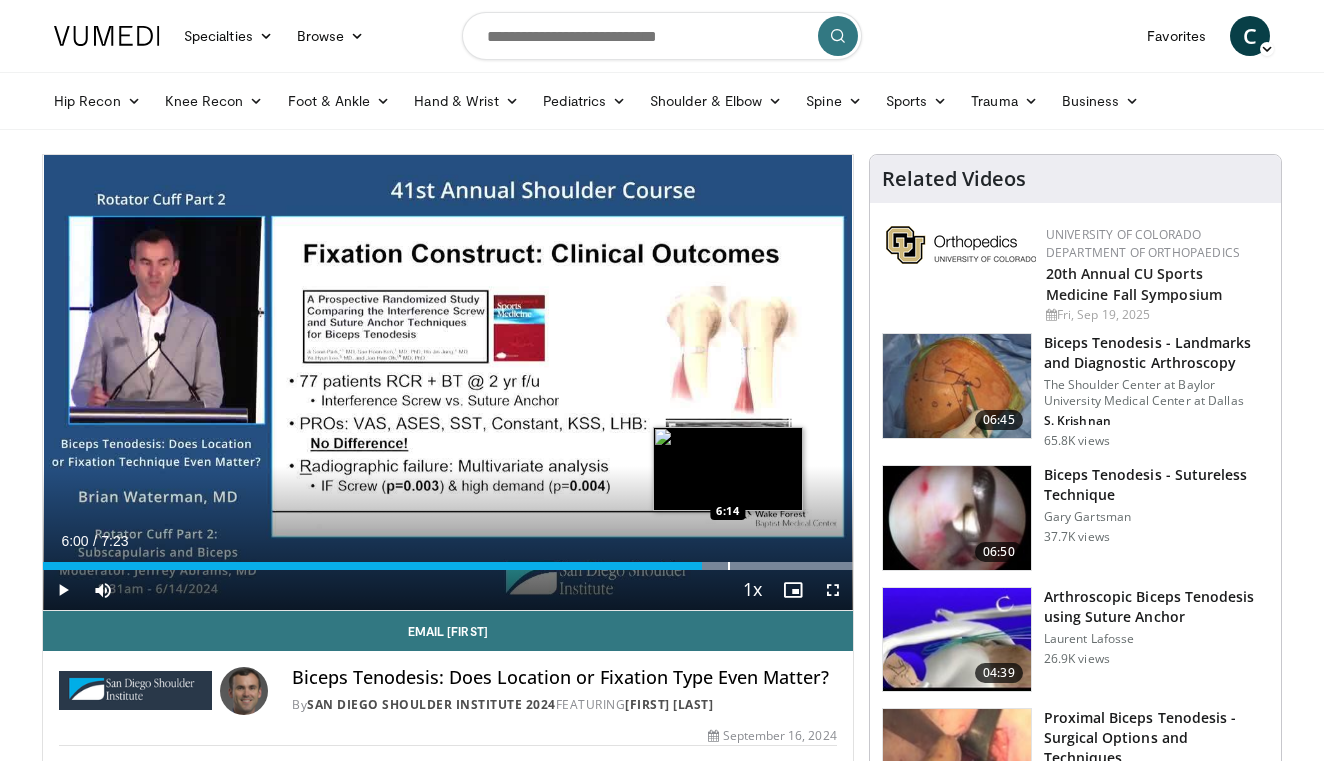 click at bounding box center (447, 566) 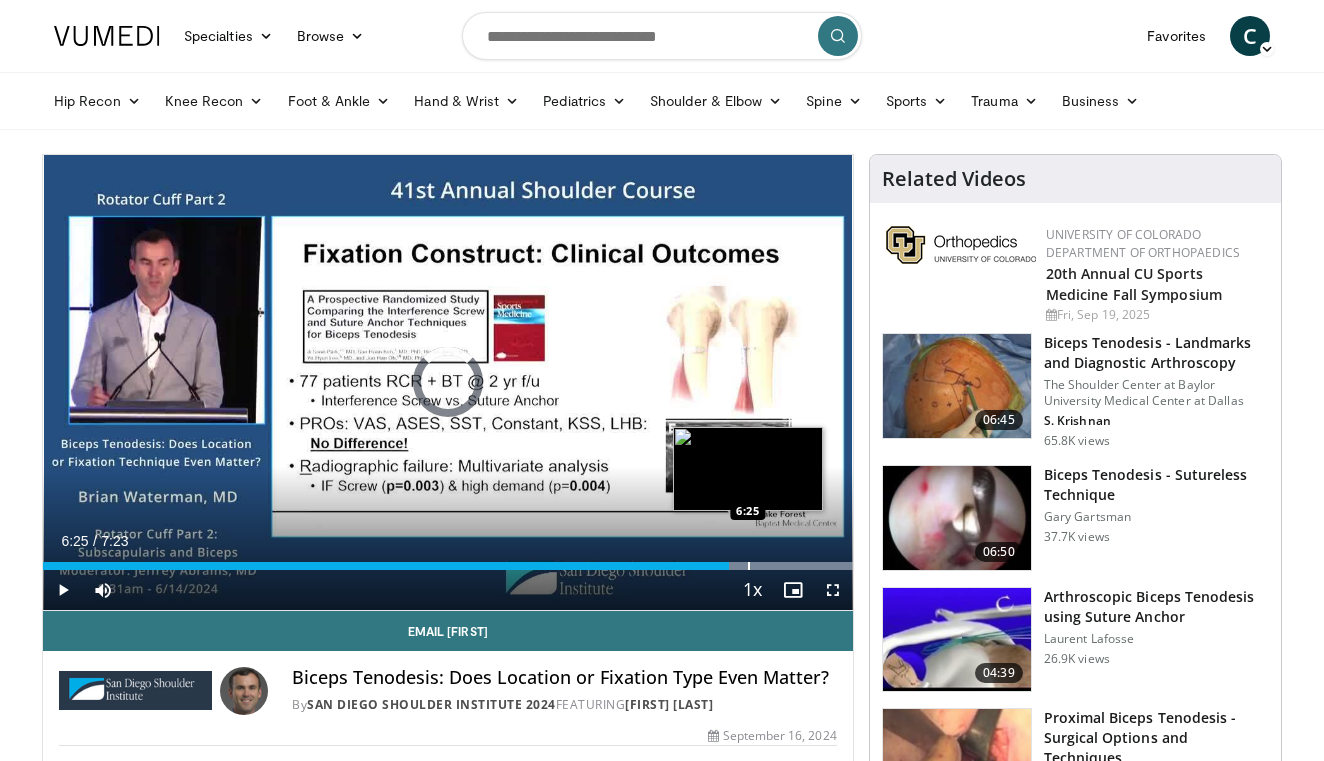click at bounding box center [749, 566] 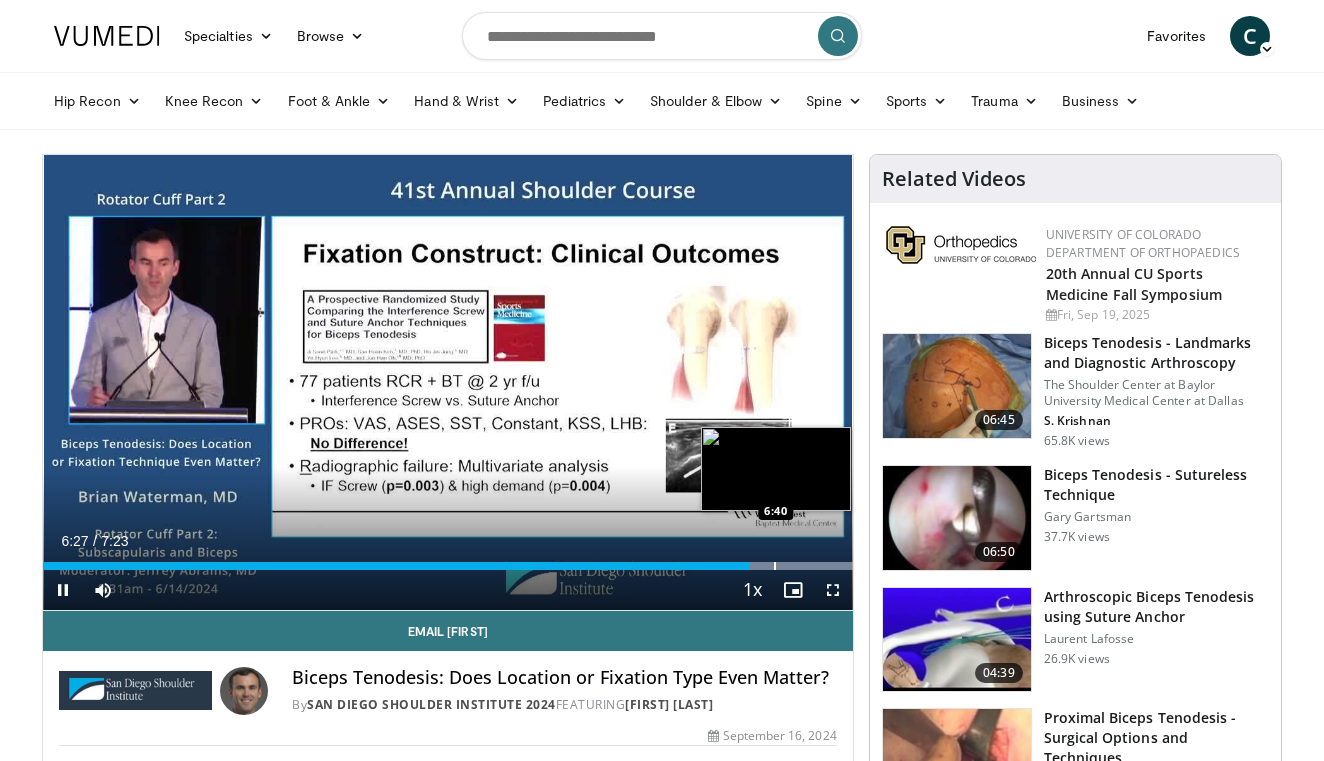 click at bounding box center [775, 566] 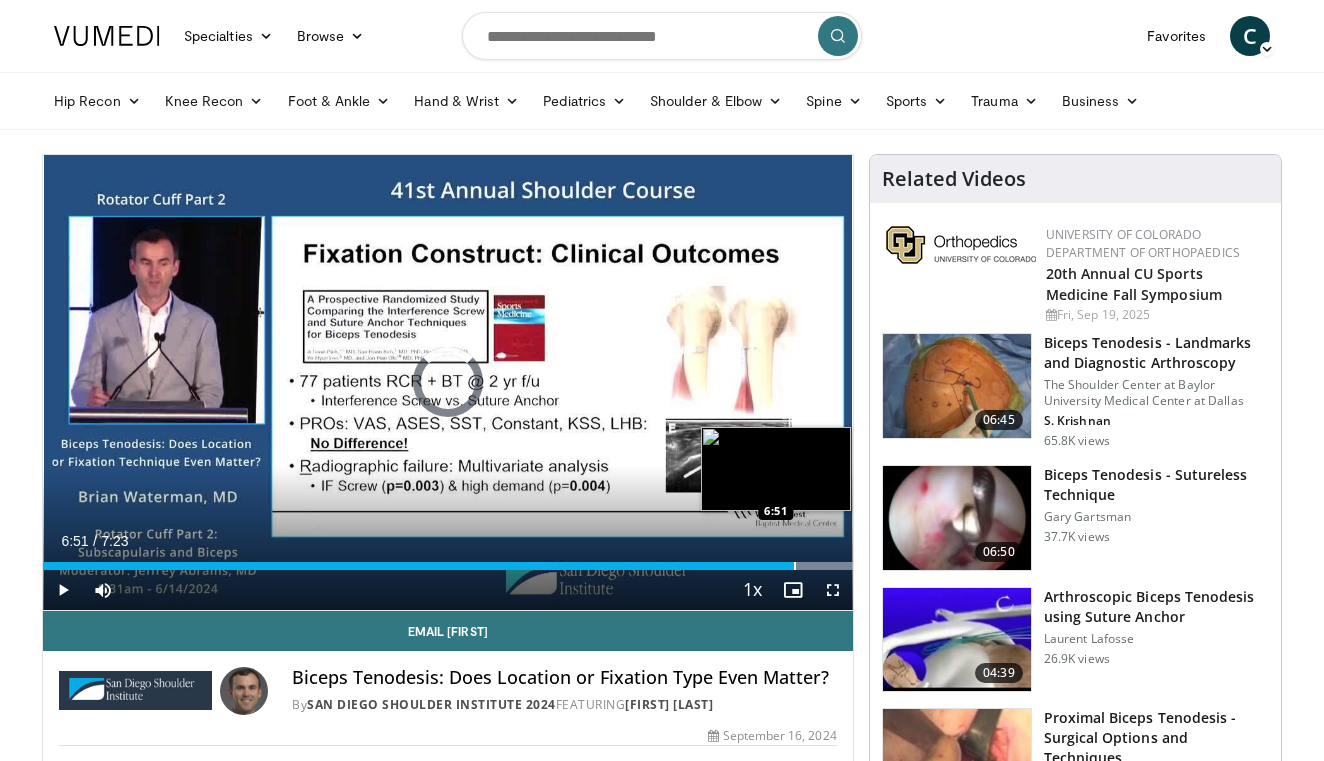 click at bounding box center (795, 566) 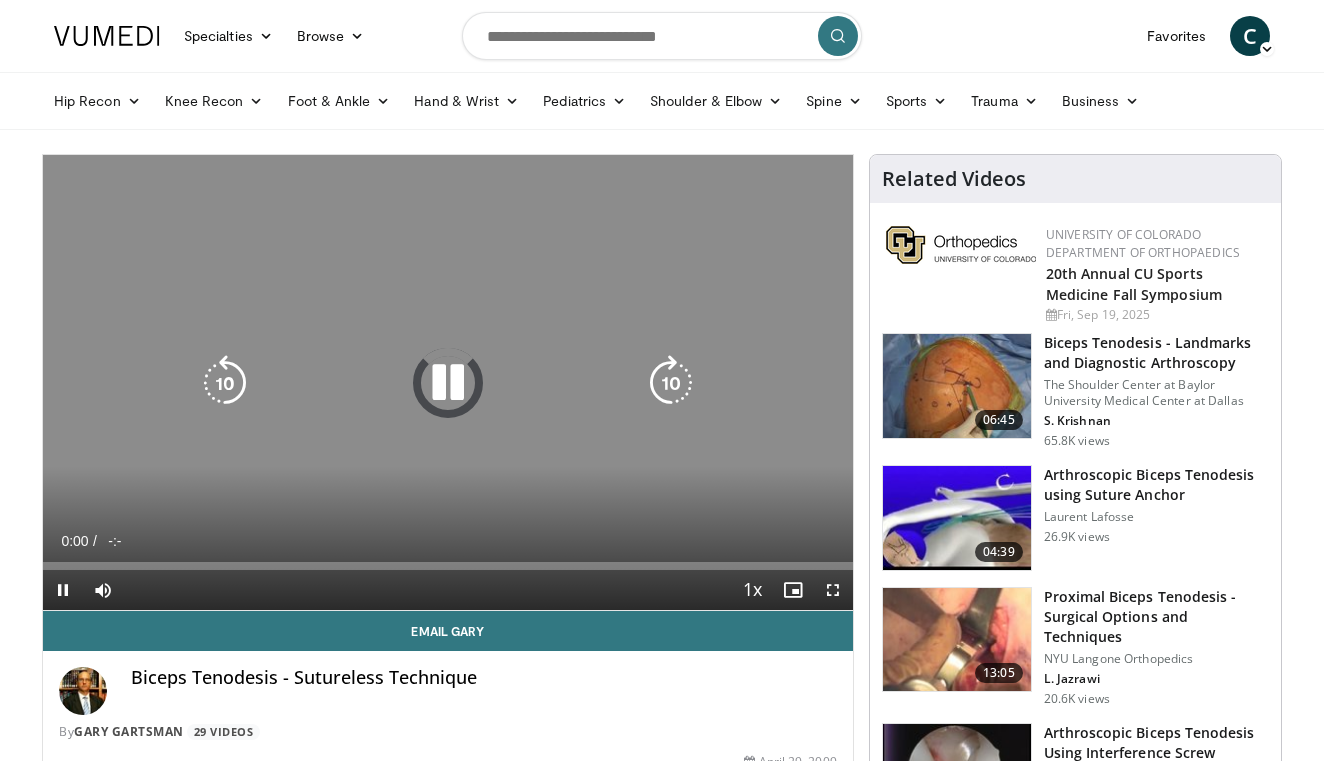 scroll, scrollTop: 0, scrollLeft: 0, axis: both 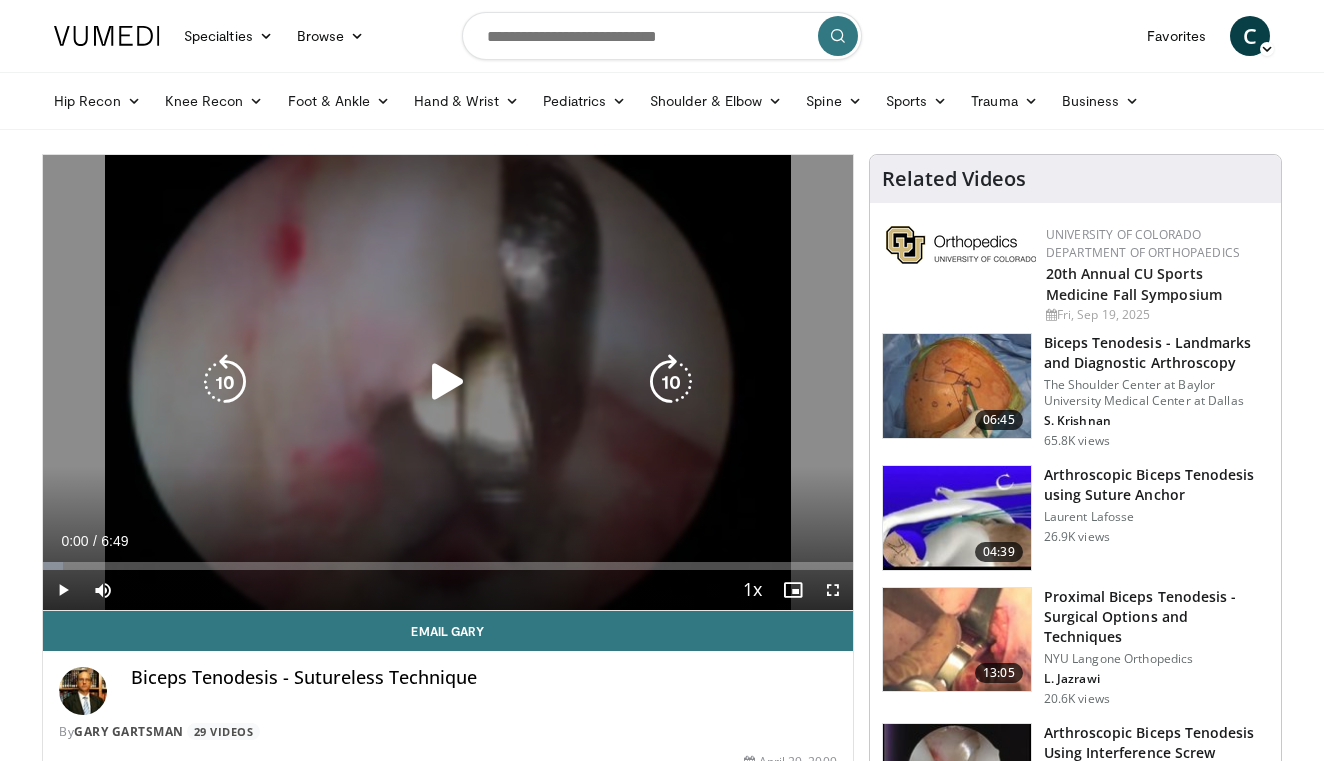 click at bounding box center (448, 382) 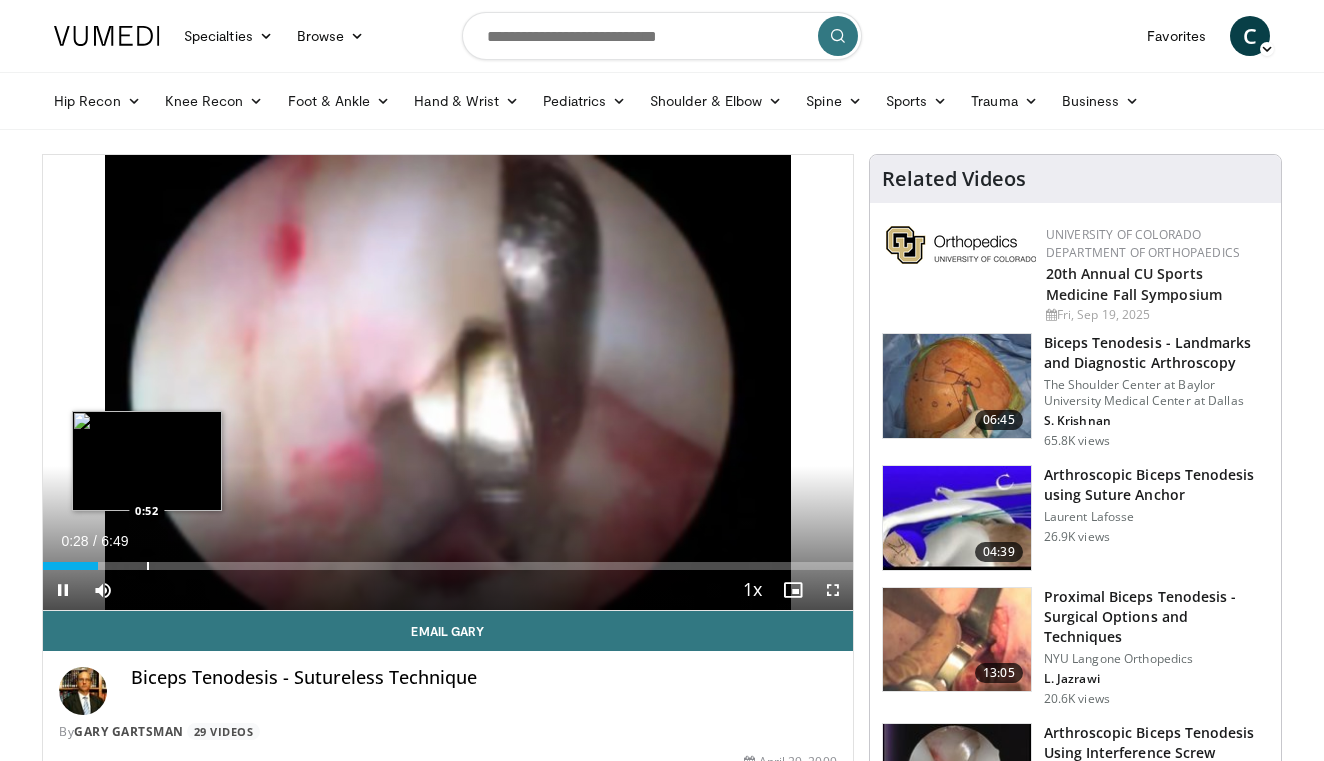 click at bounding box center (148, 566) 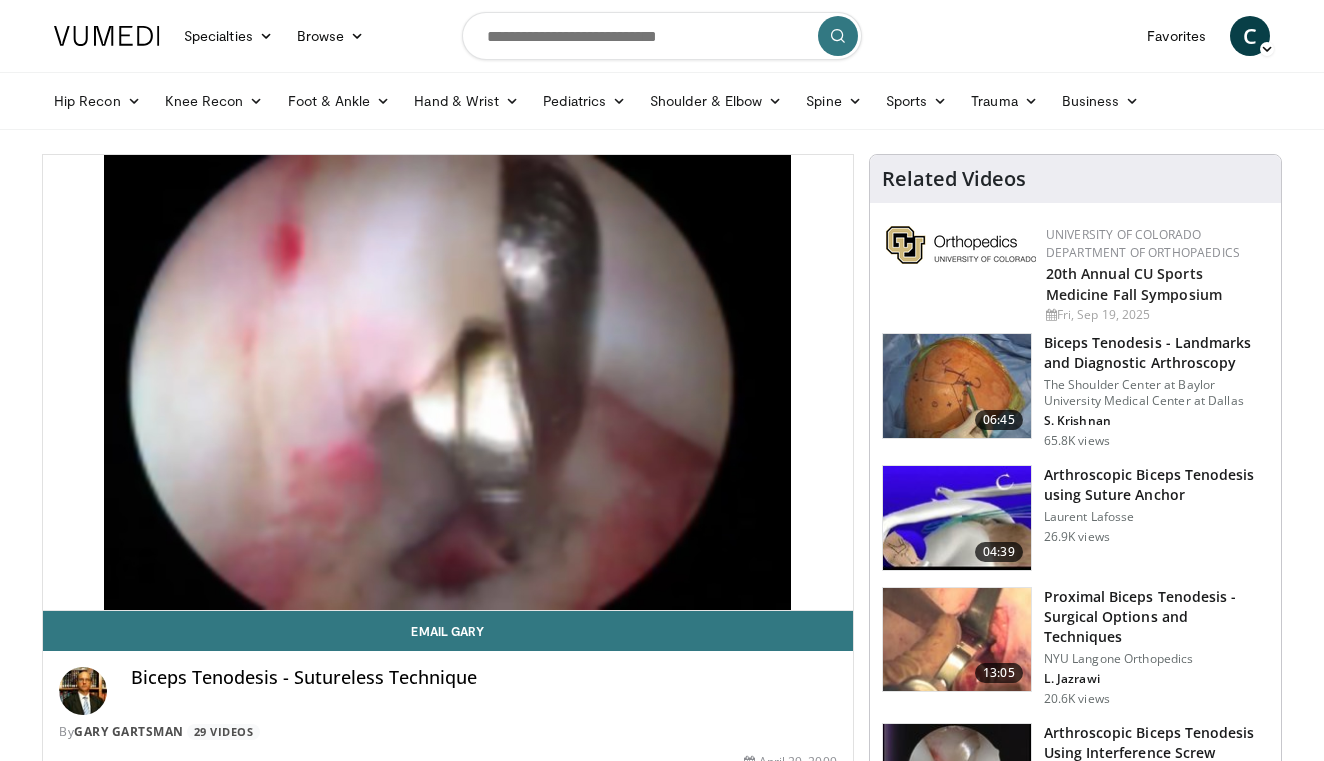 scroll, scrollTop: 0, scrollLeft: 0, axis: both 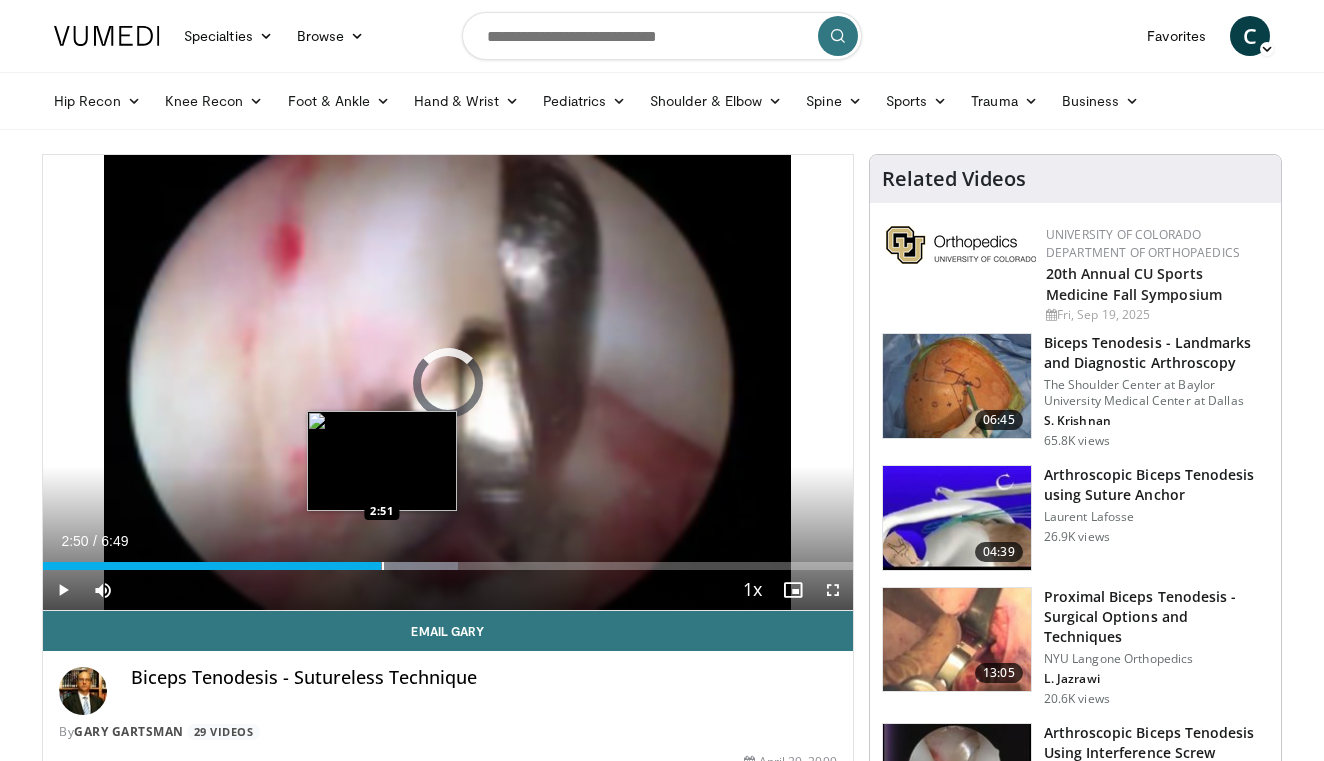 click at bounding box center [358, 566] 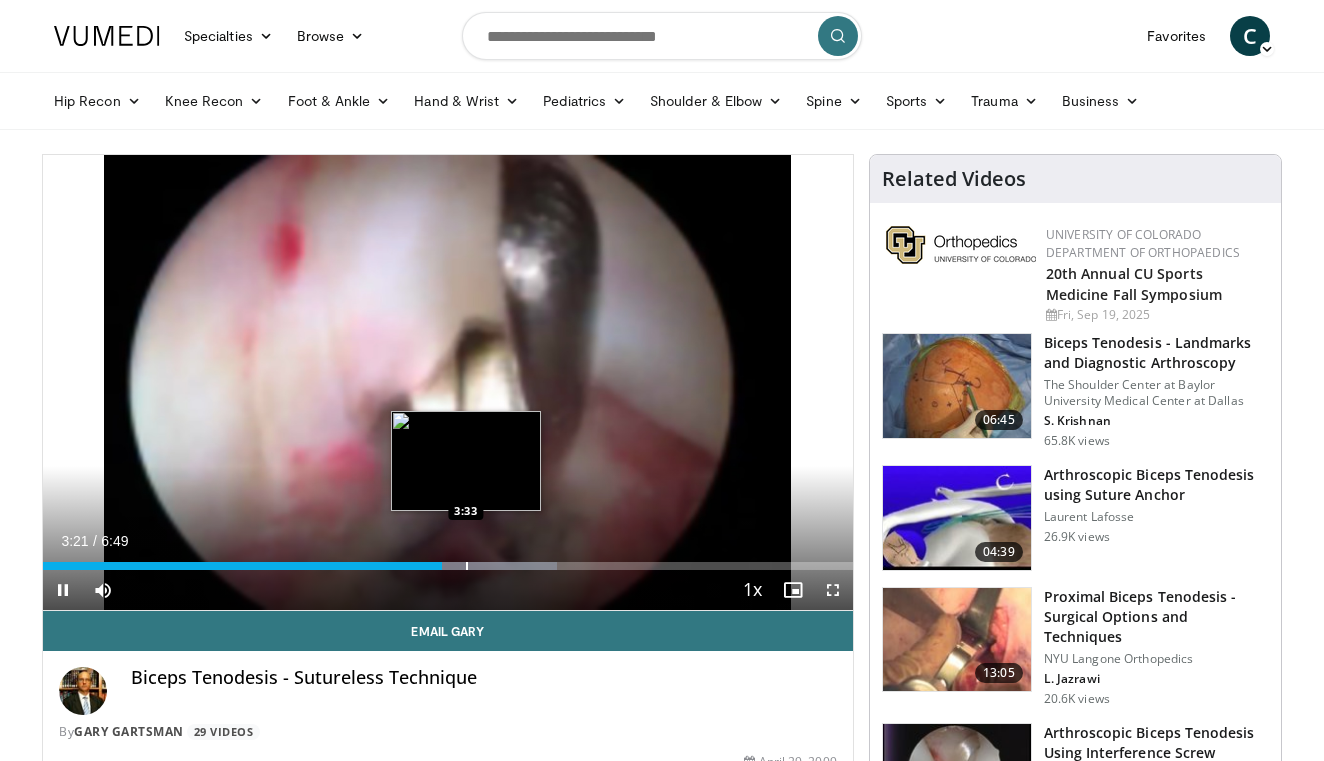 click at bounding box center (467, 566) 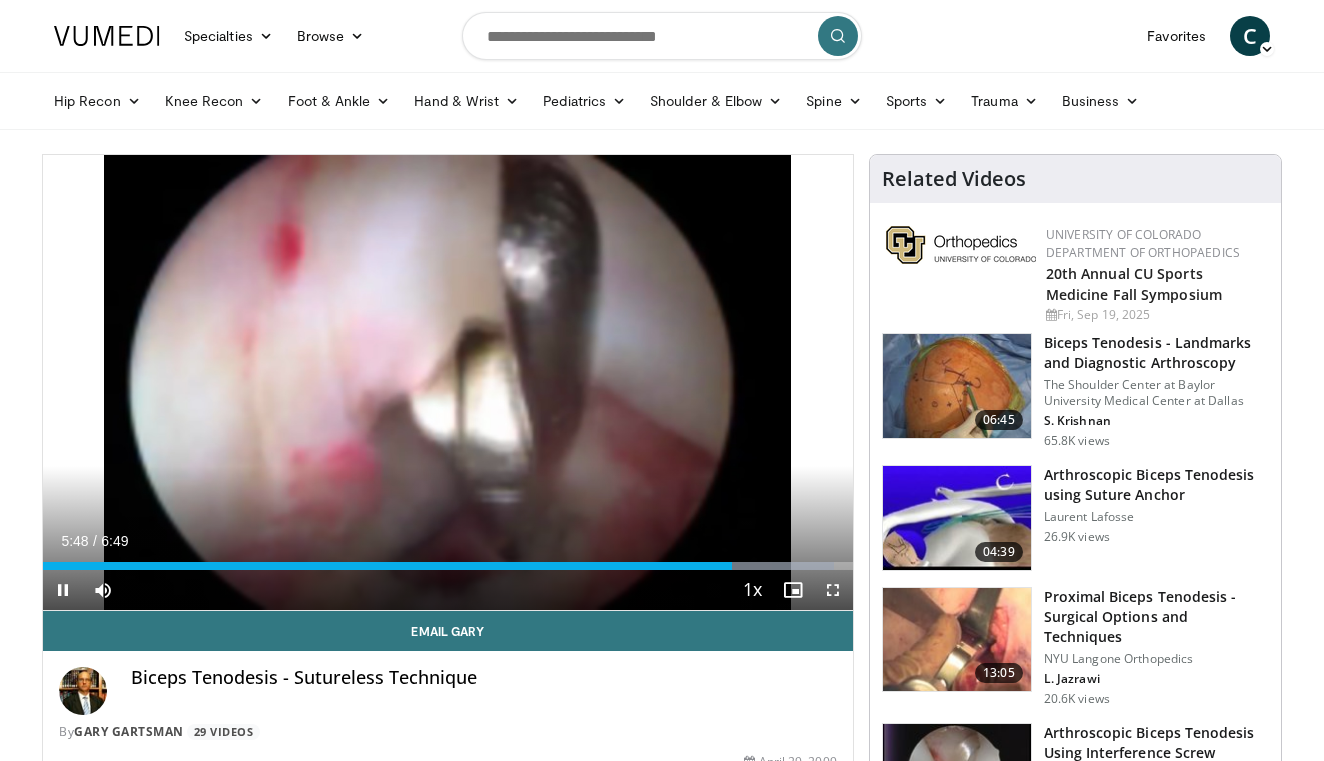 click at bounding box center (63, 590) 